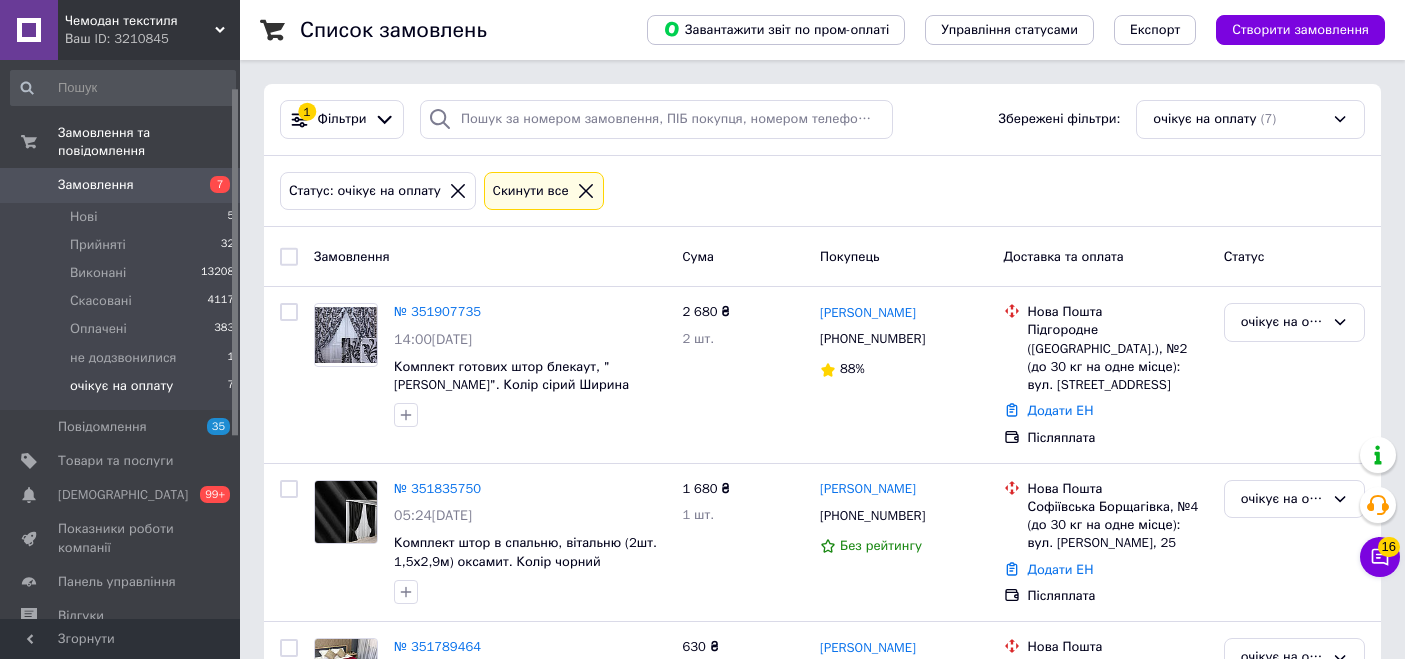 click 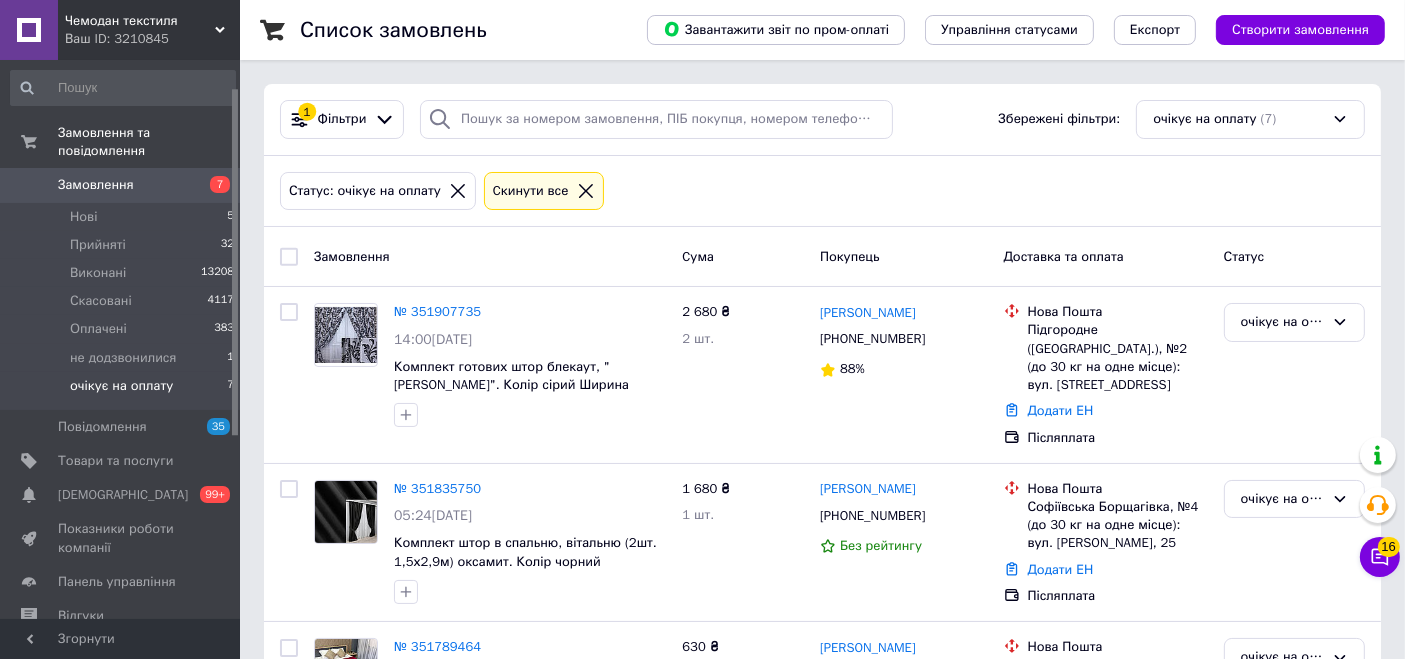 scroll, scrollTop: 44, scrollLeft: 0, axis: vertical 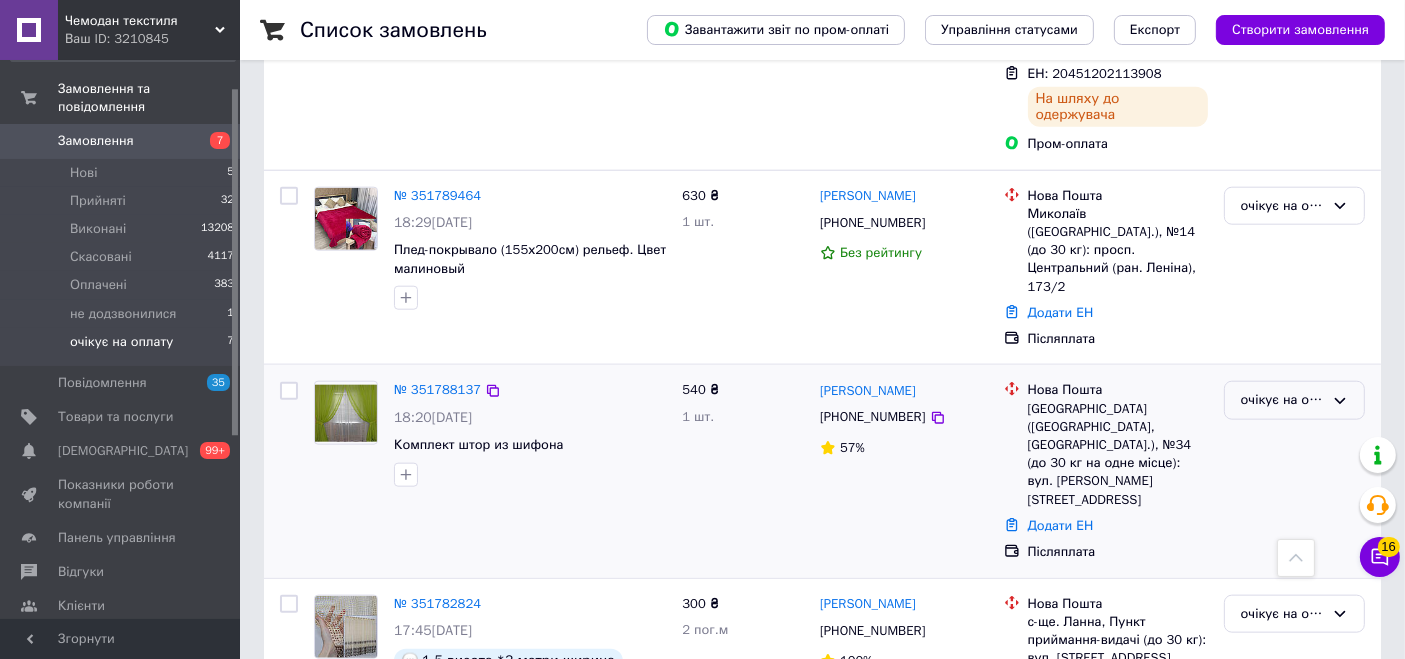 click on "очікує на оплату" at bounding box center (1282, 400) 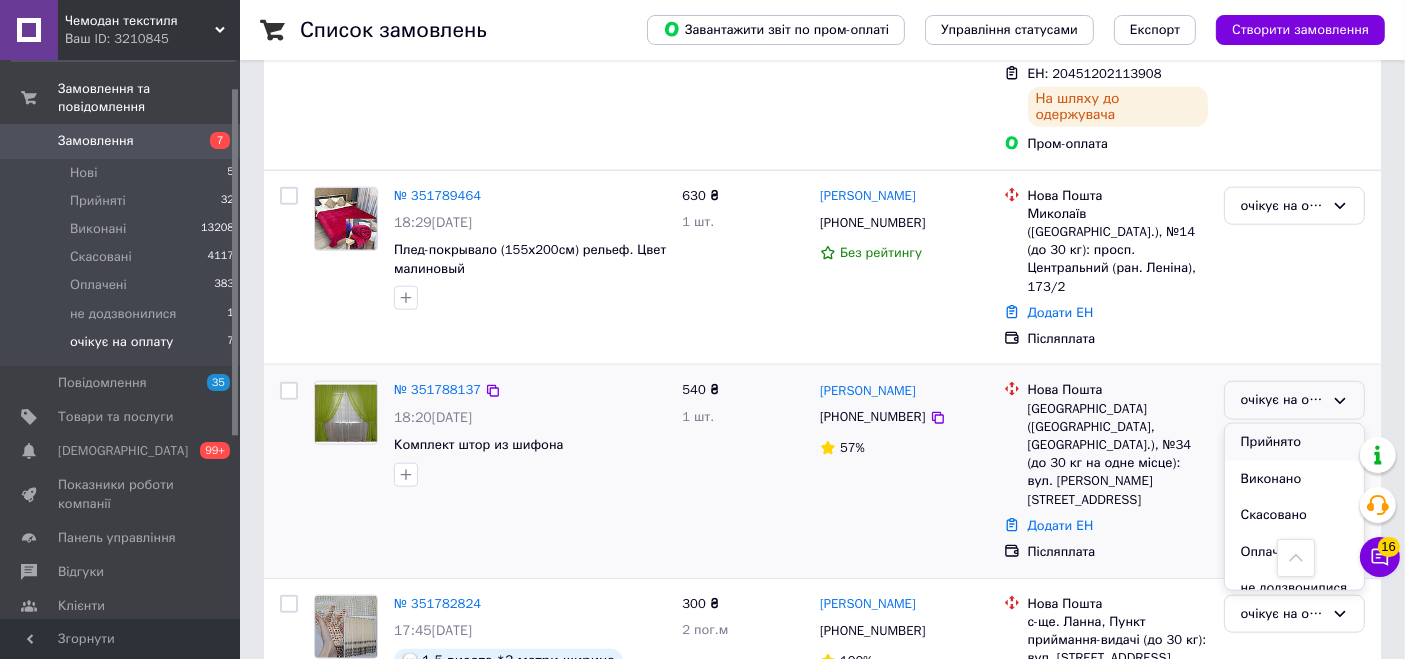 click on "Прийнято" at bounding box center (1294, 442) 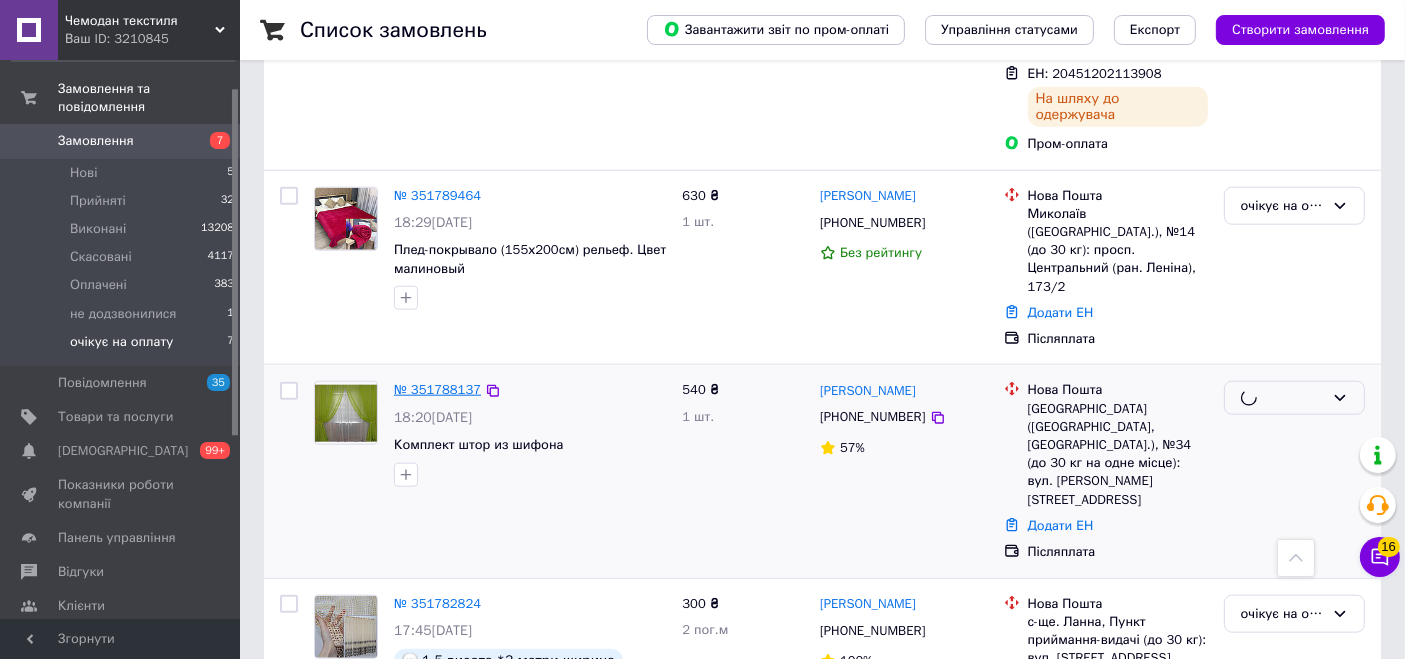 click on "№ 351788137" at bounding box center (437, 389) 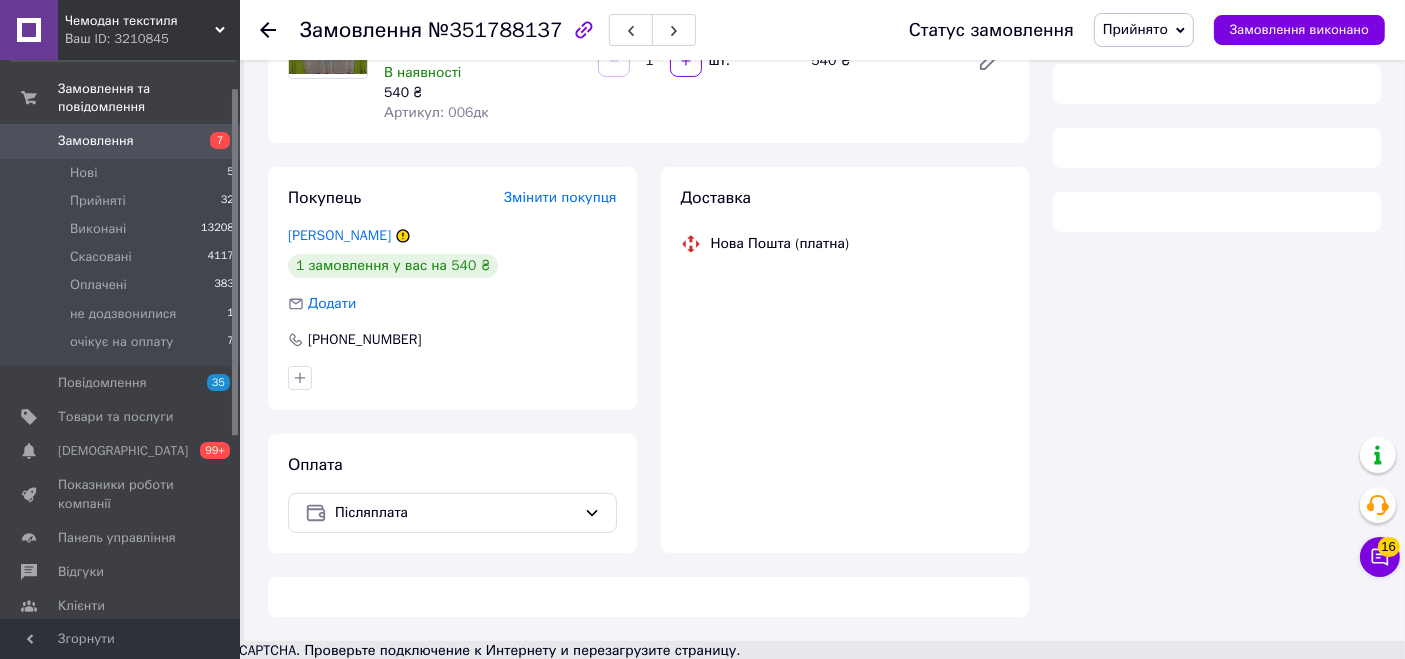scroll, scrollTop: 740, scrollLeft: 0, axis: vertical 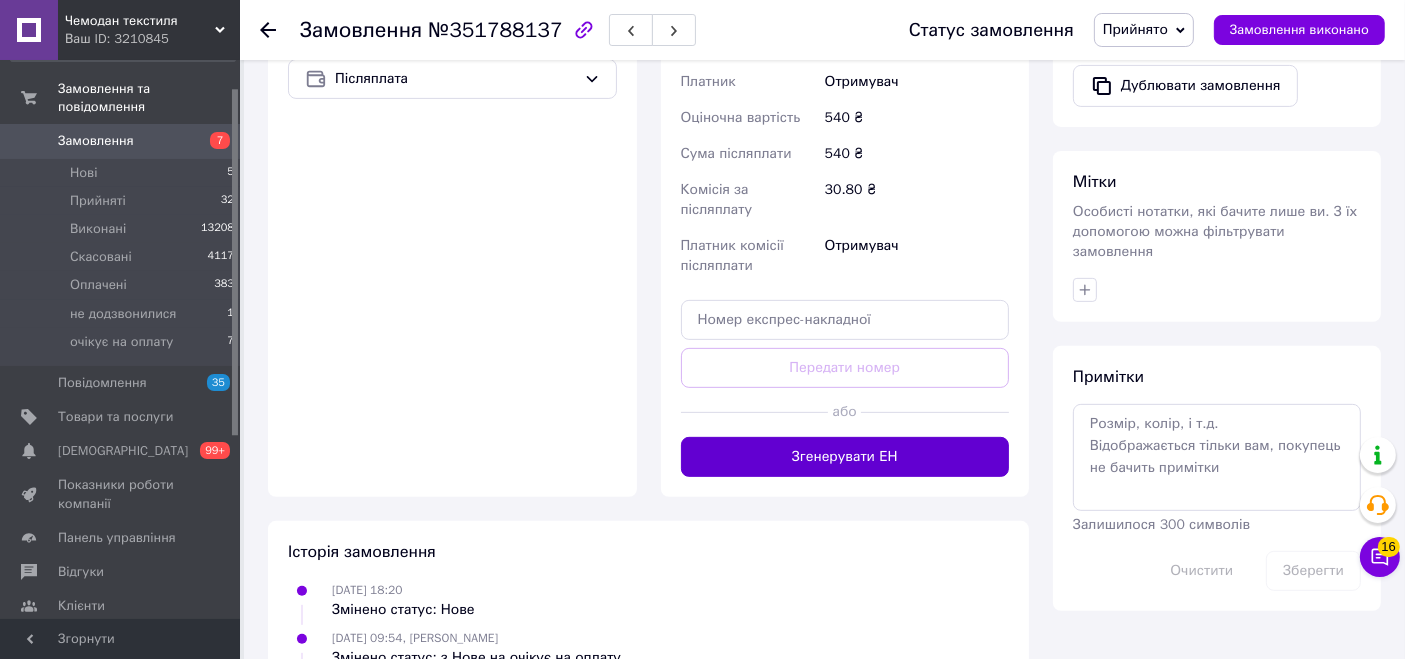 click on "Згенерувати ЕН" at bounding box center [845, 457] 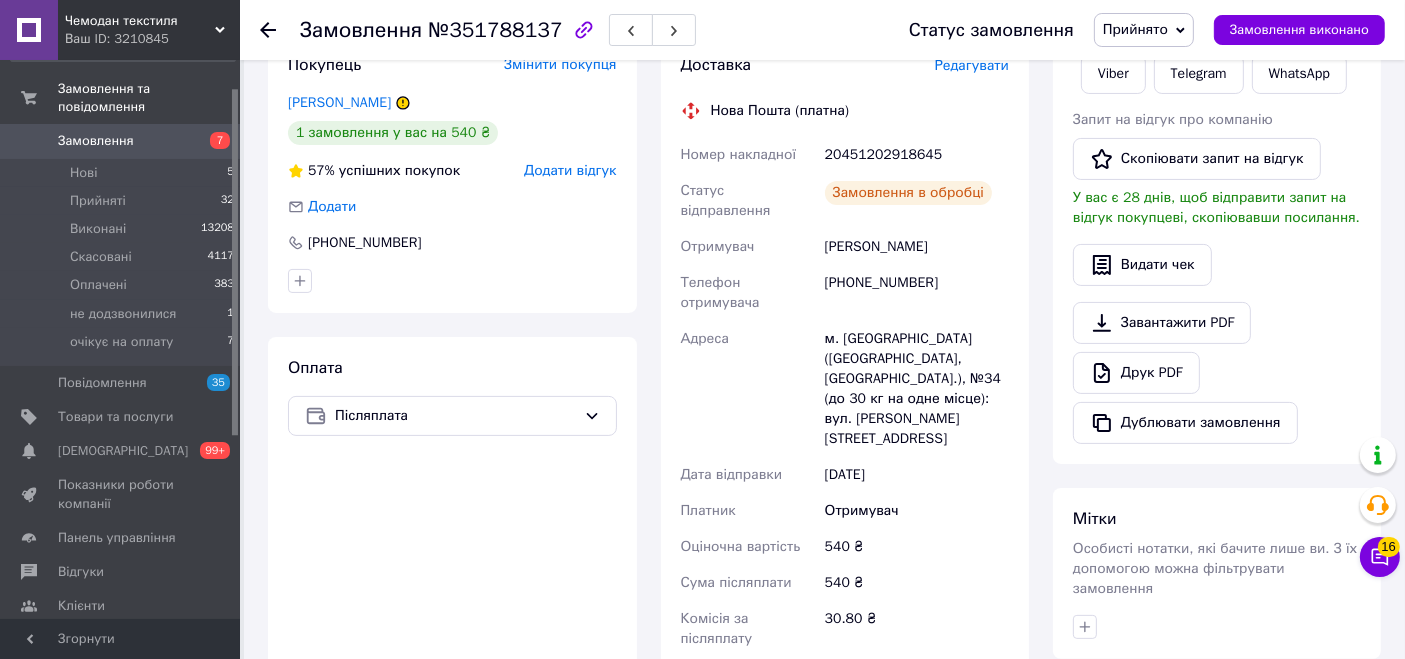 scroll, scrollTop: 353, scrollLeft: 0, axis: vertical 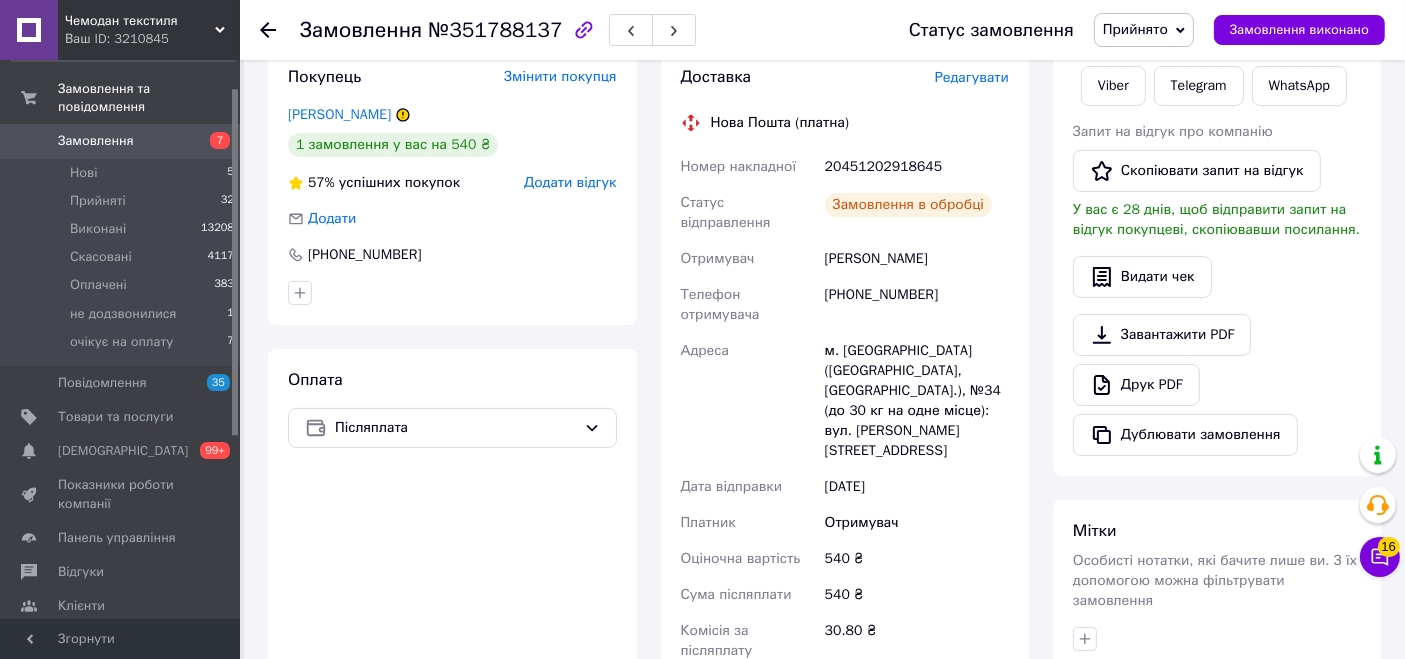 click on "20451202918645" at bounding box center [917, 167] 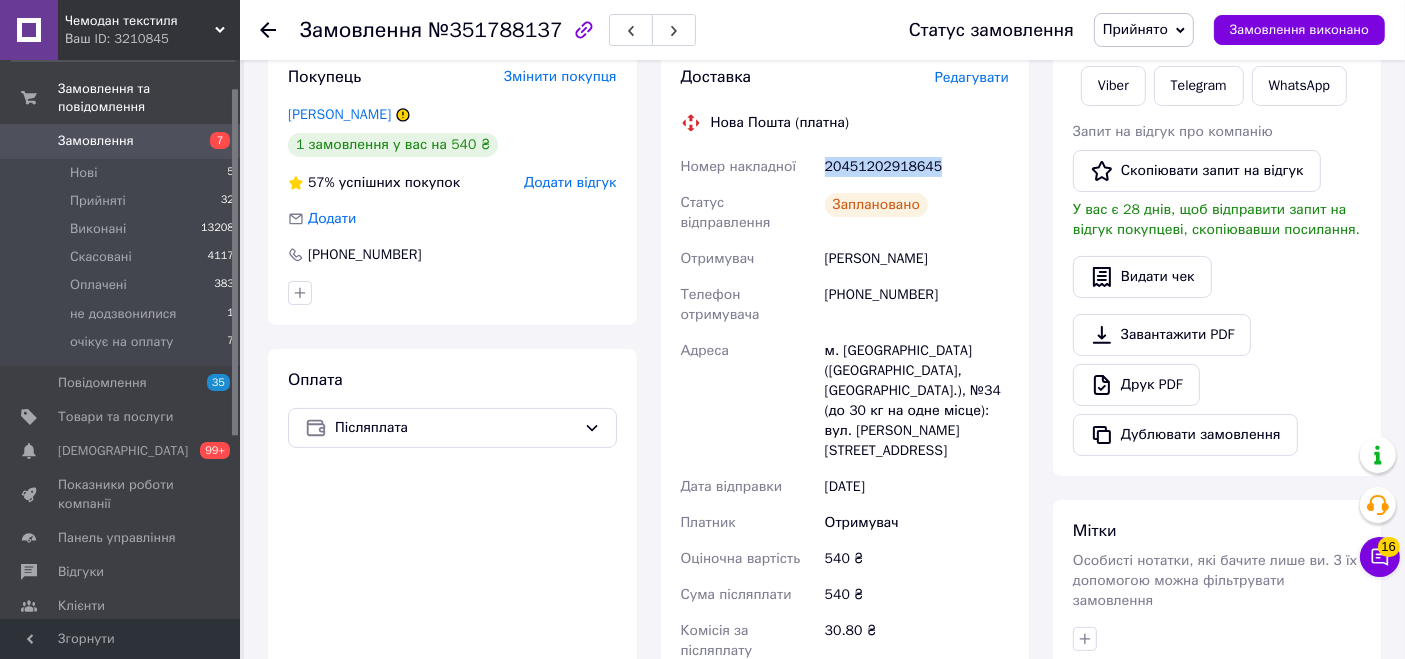 copy on "20451202918645" 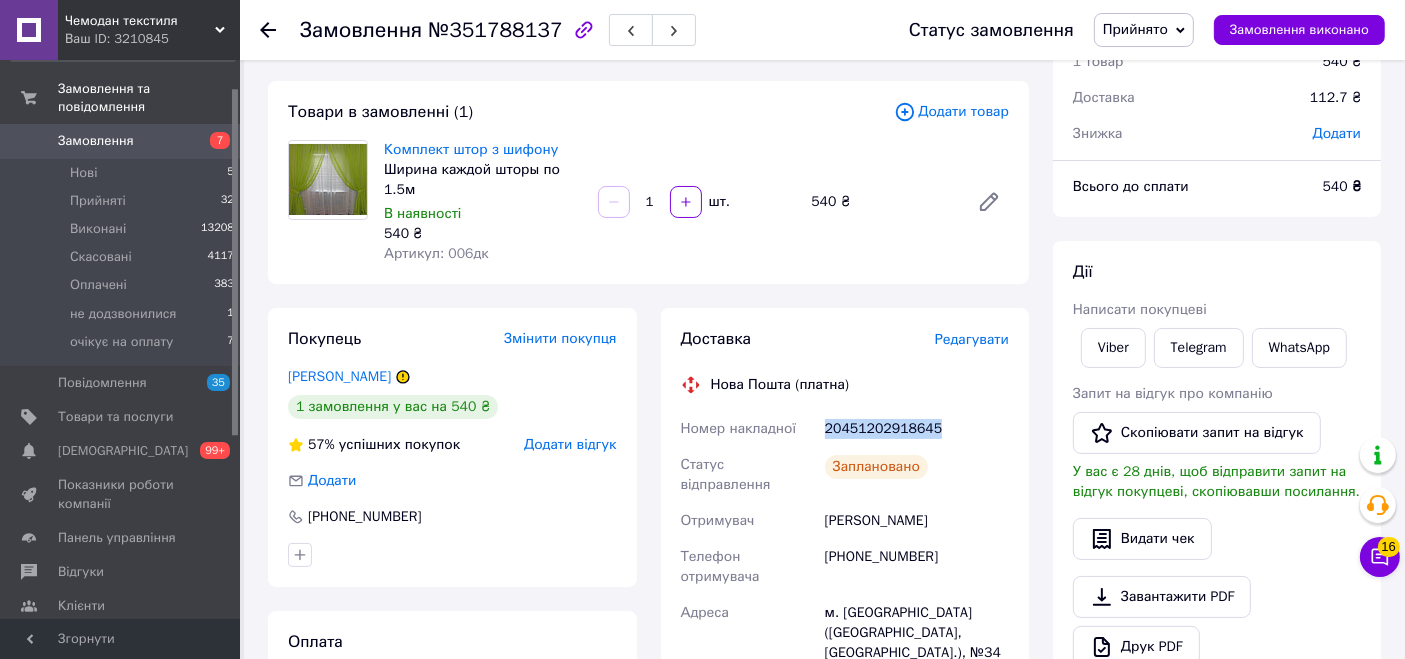 scroll, scrollTop: 0, scrollLeft: 0, axis: both 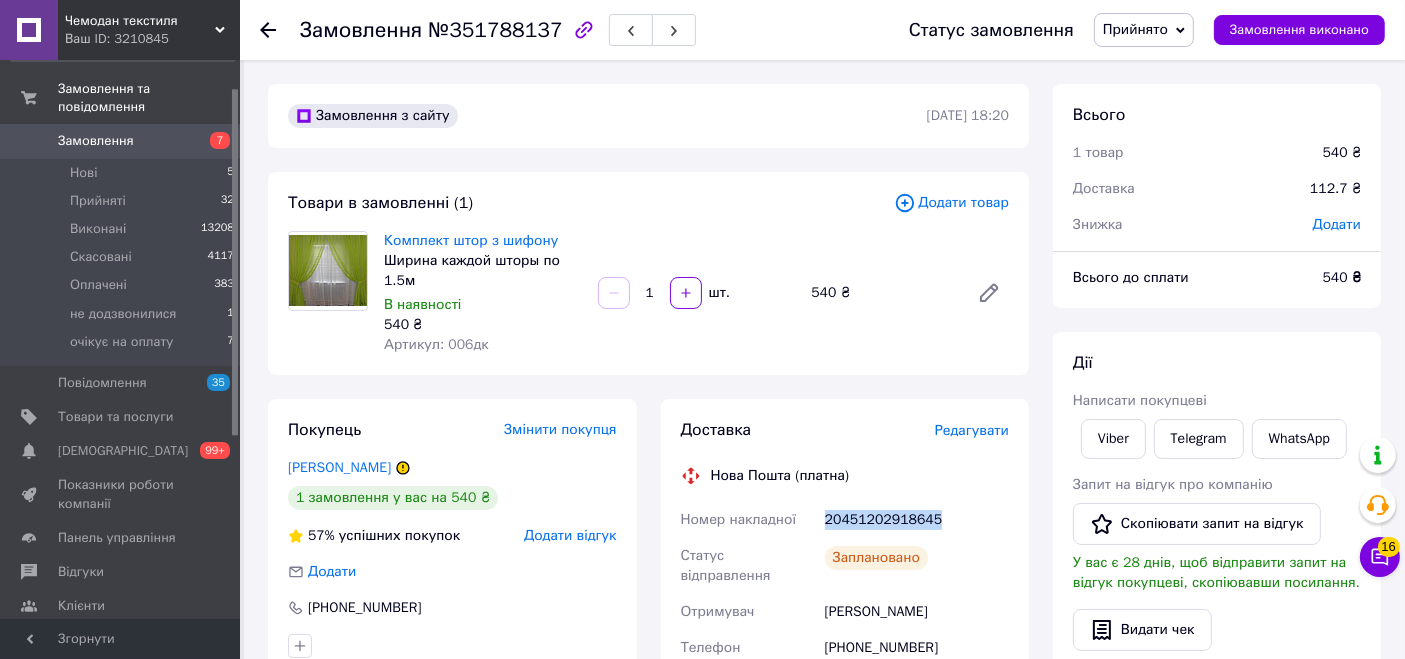 copy on "20451202918645" 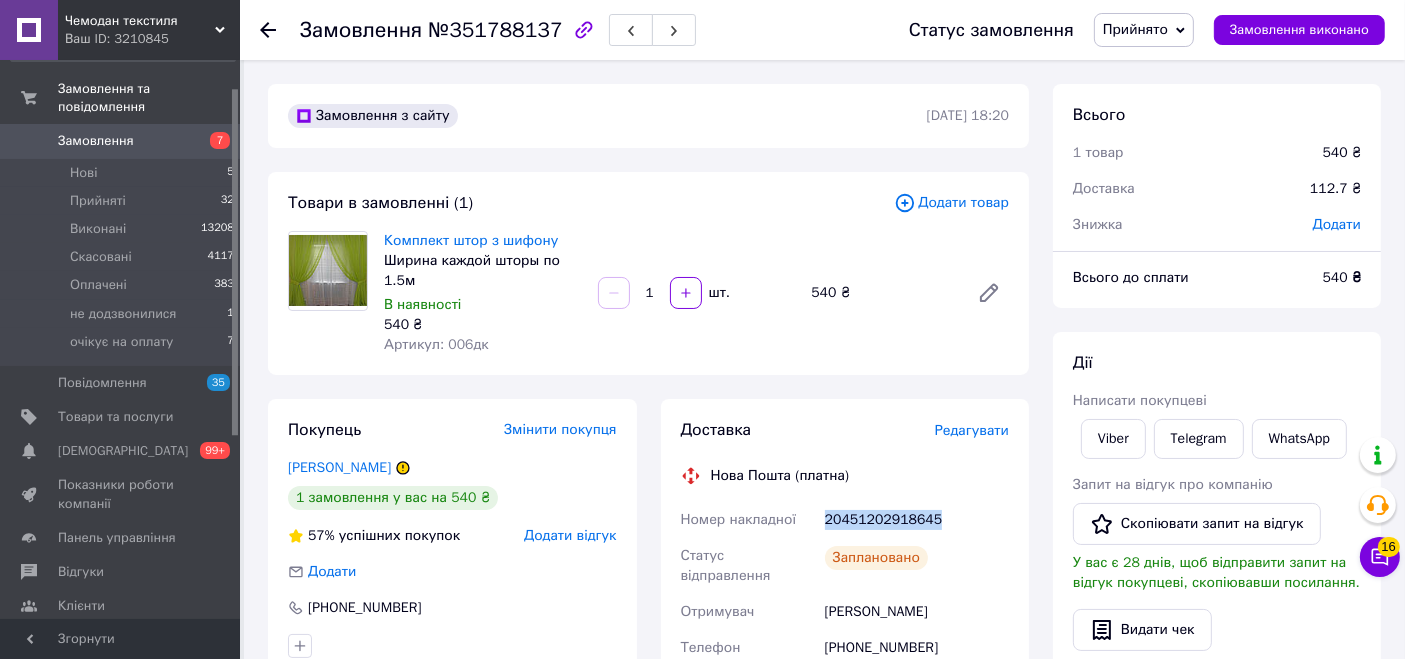 click on "Замовлення" at bounding box center [96, 141] 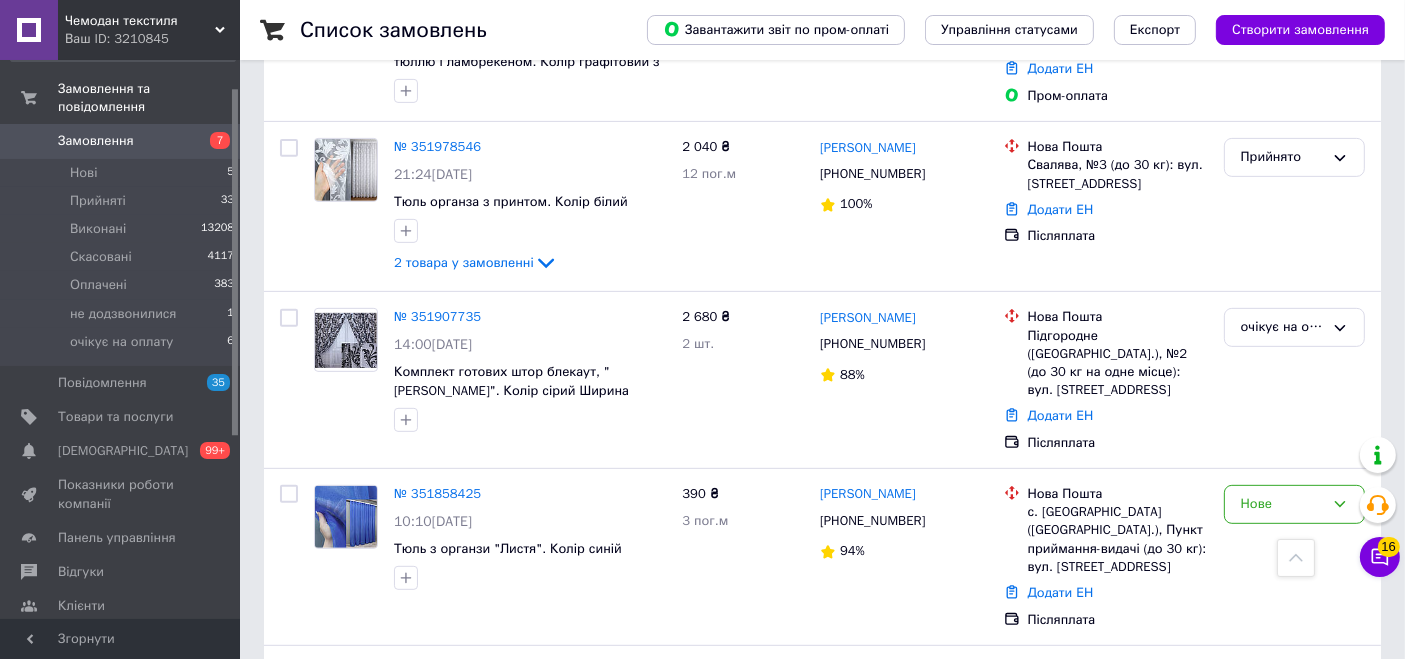 scroll, scrollTop: 790, scrollLeft: 0, axis: vertical 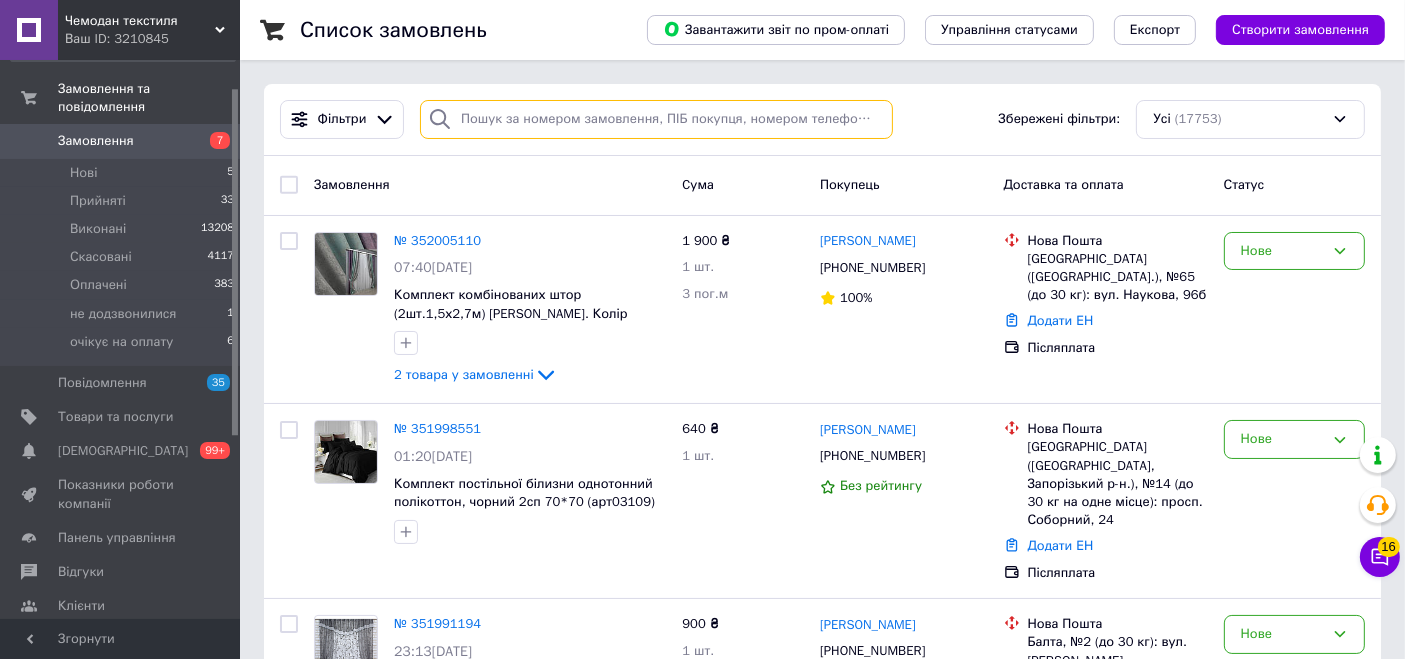 click at bounding box center [656, 119] 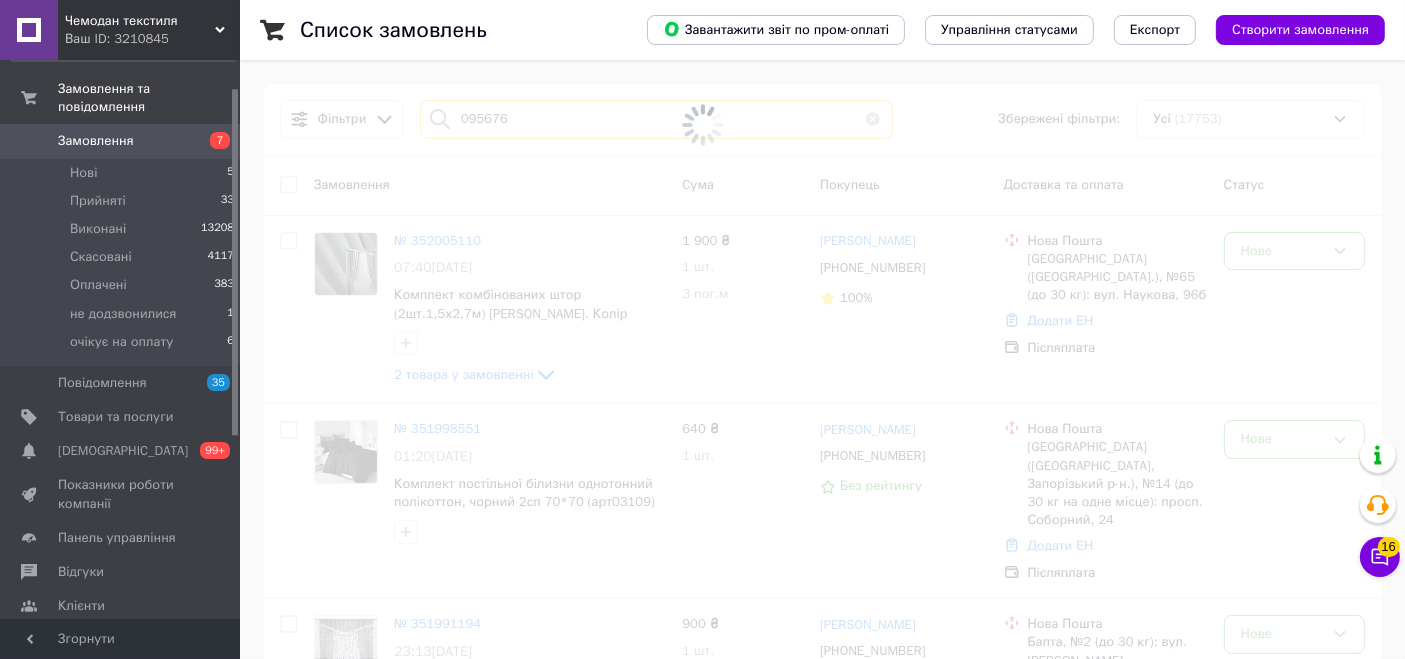 type on "095676" 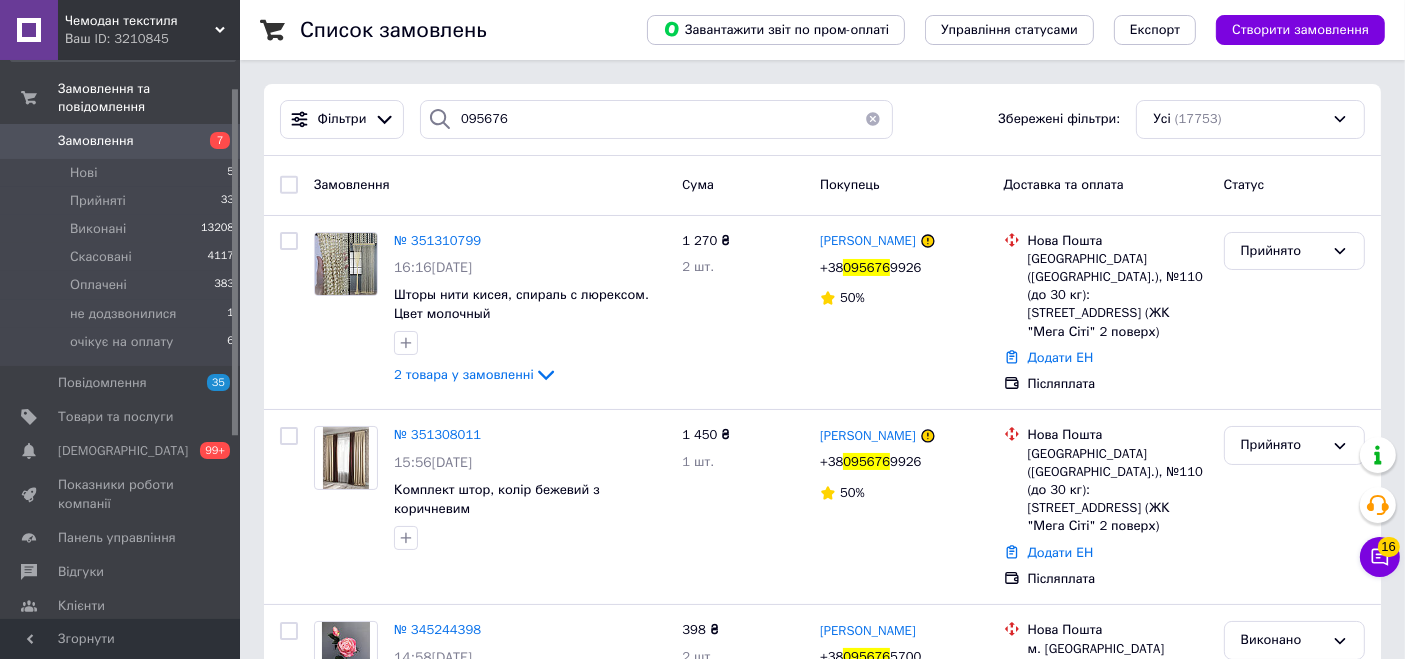click at bounding box center [873, 119] 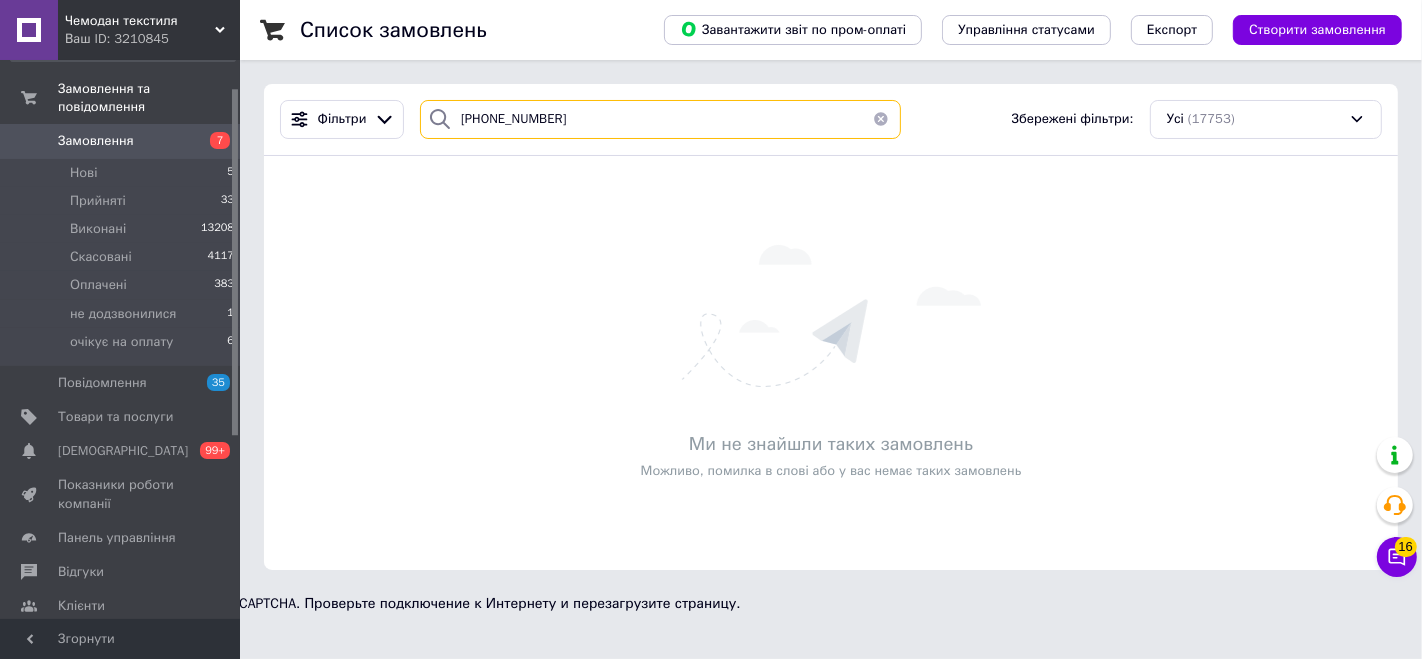 click on "[PHONE_NUMBER]" at bounding box center (660, 119) 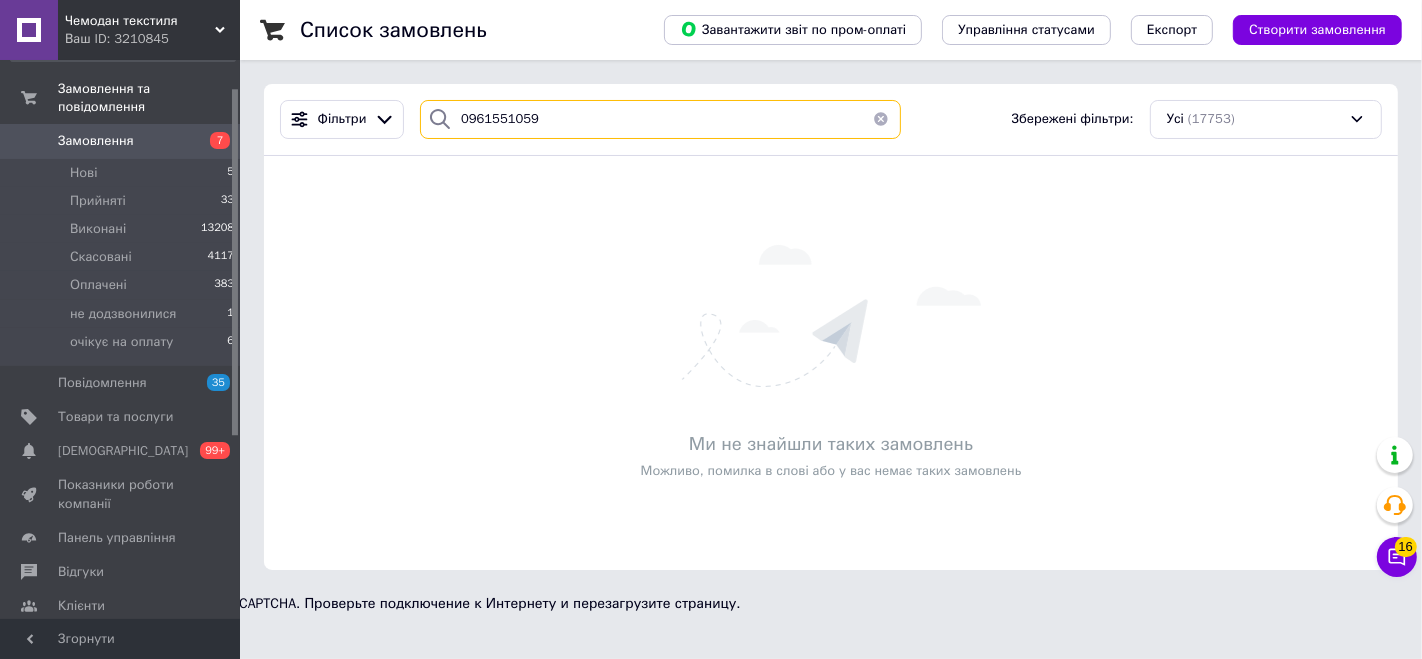 click on "0961551059" at bounding box center (660, 119) 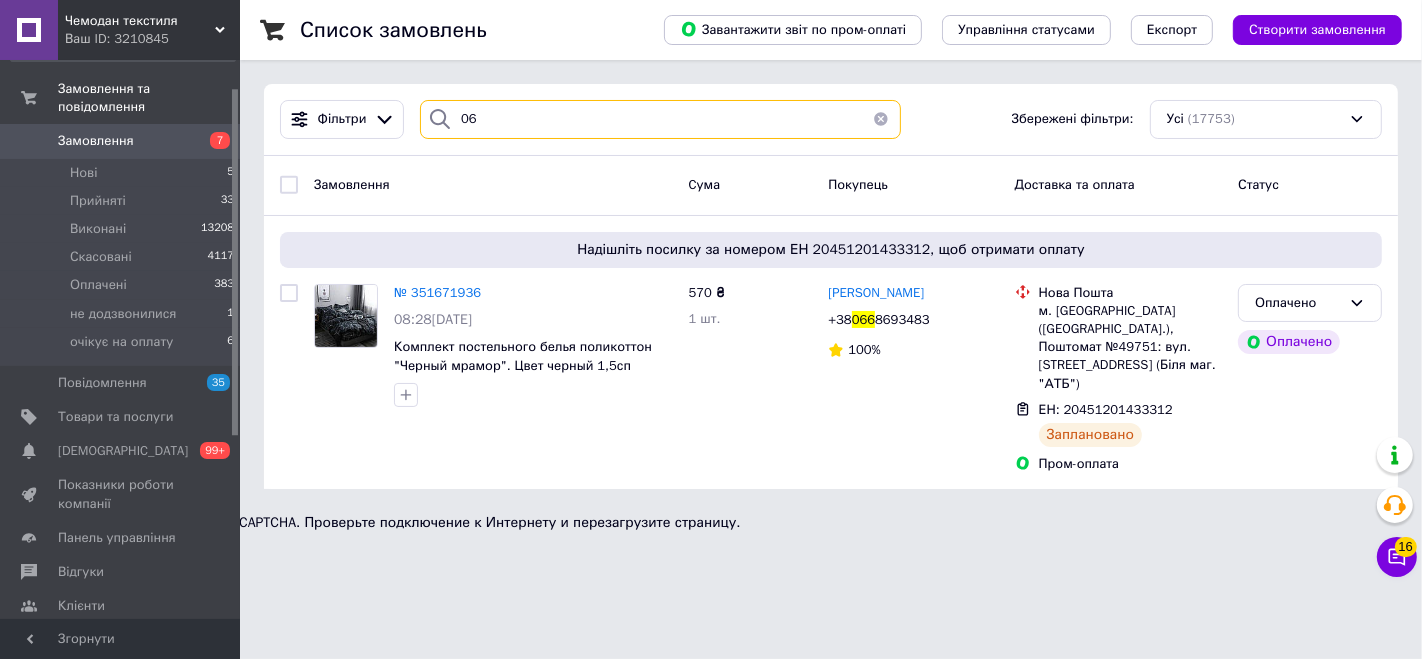 type on "0" 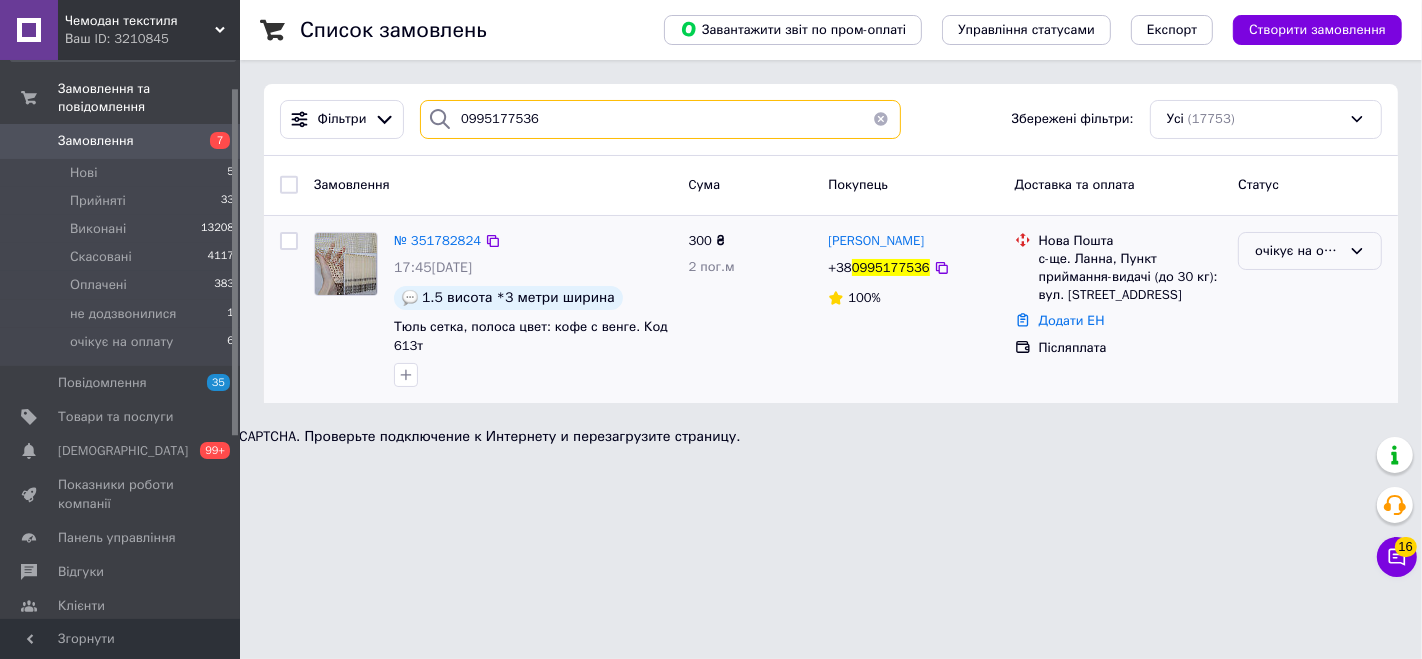 type on "0995177536" 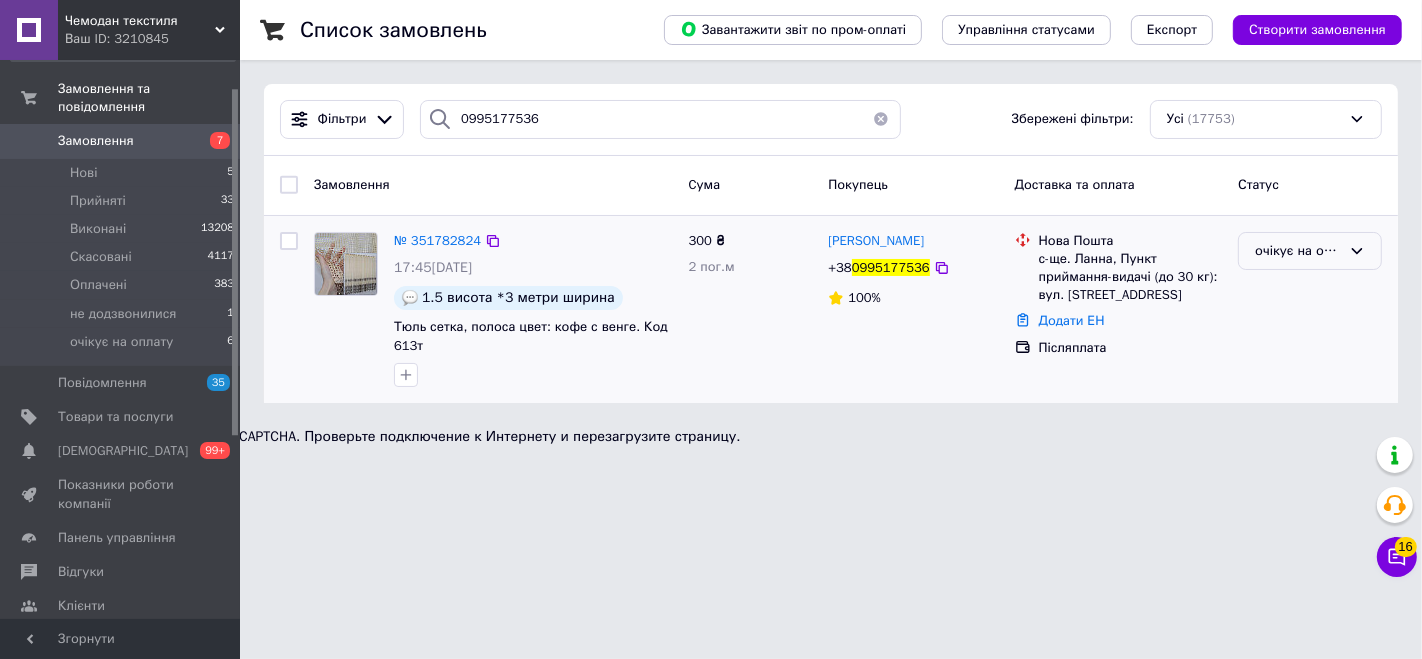 click on "очікує на оплату" at bounding box center (1298, 251) 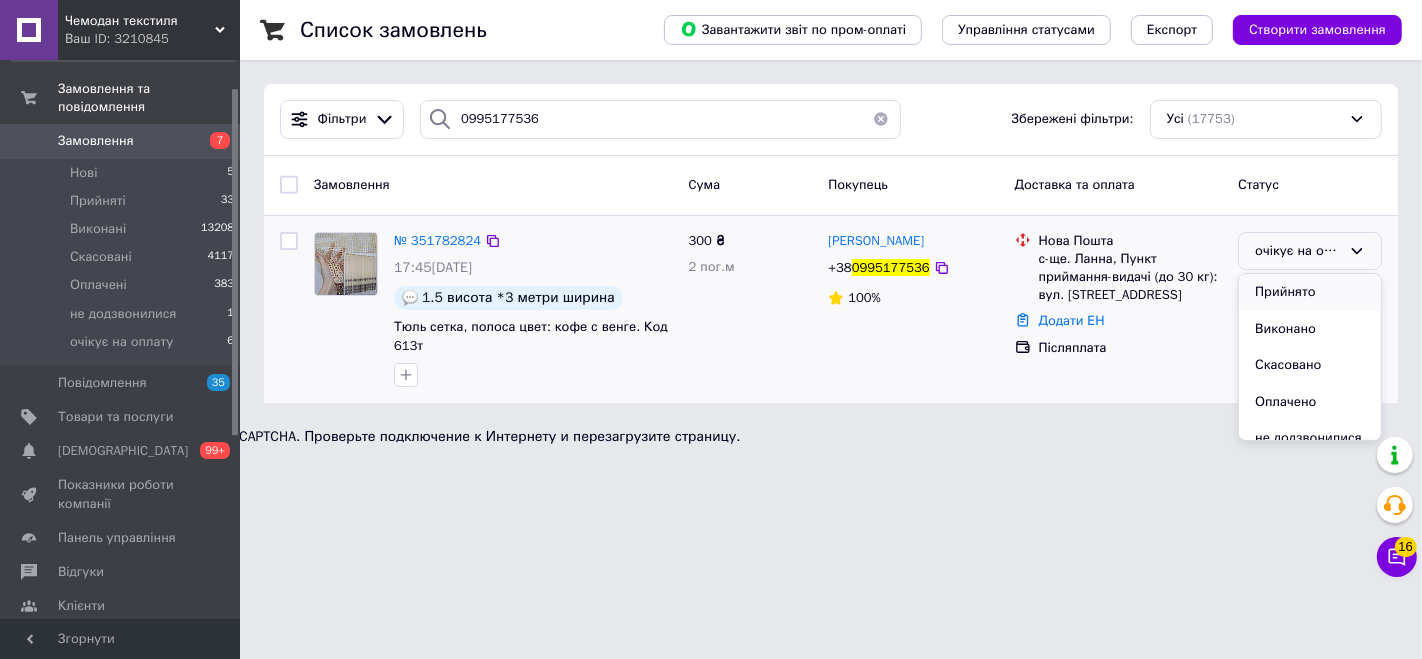 click on "Прийнято" at bounding box center [1310, 292] 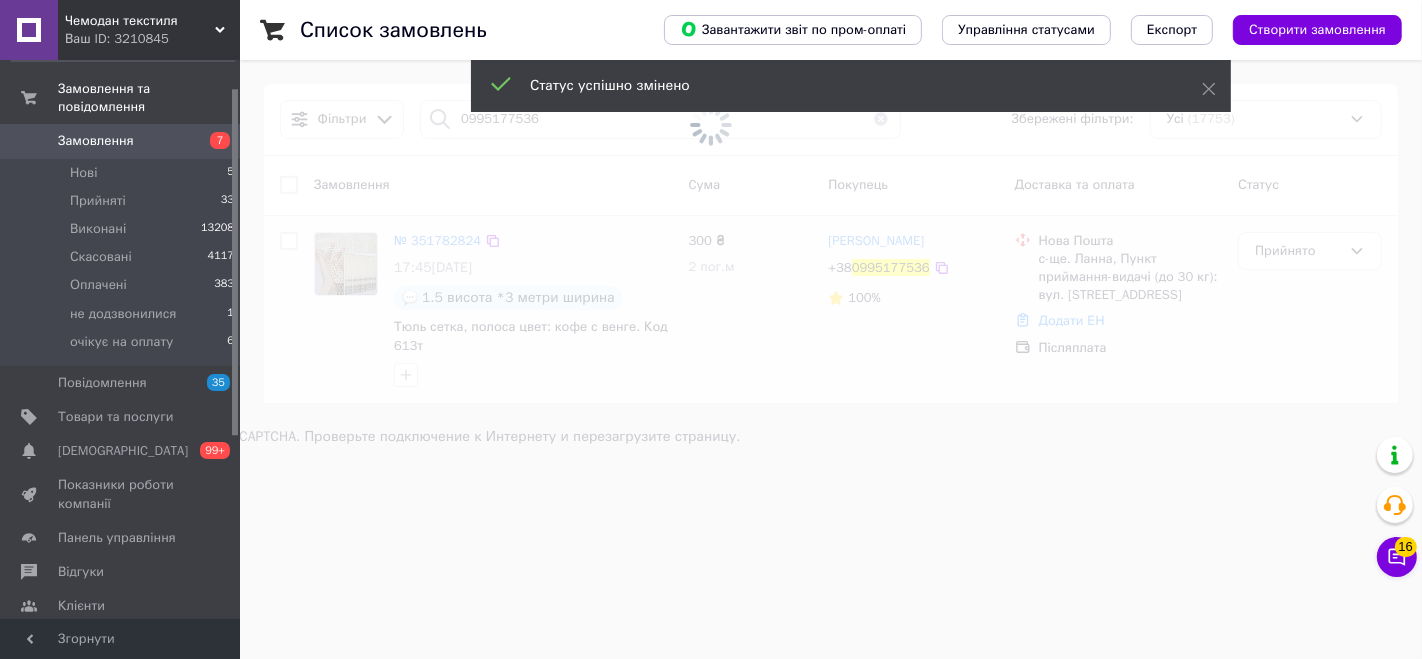 click at bounding box center (711, 125) 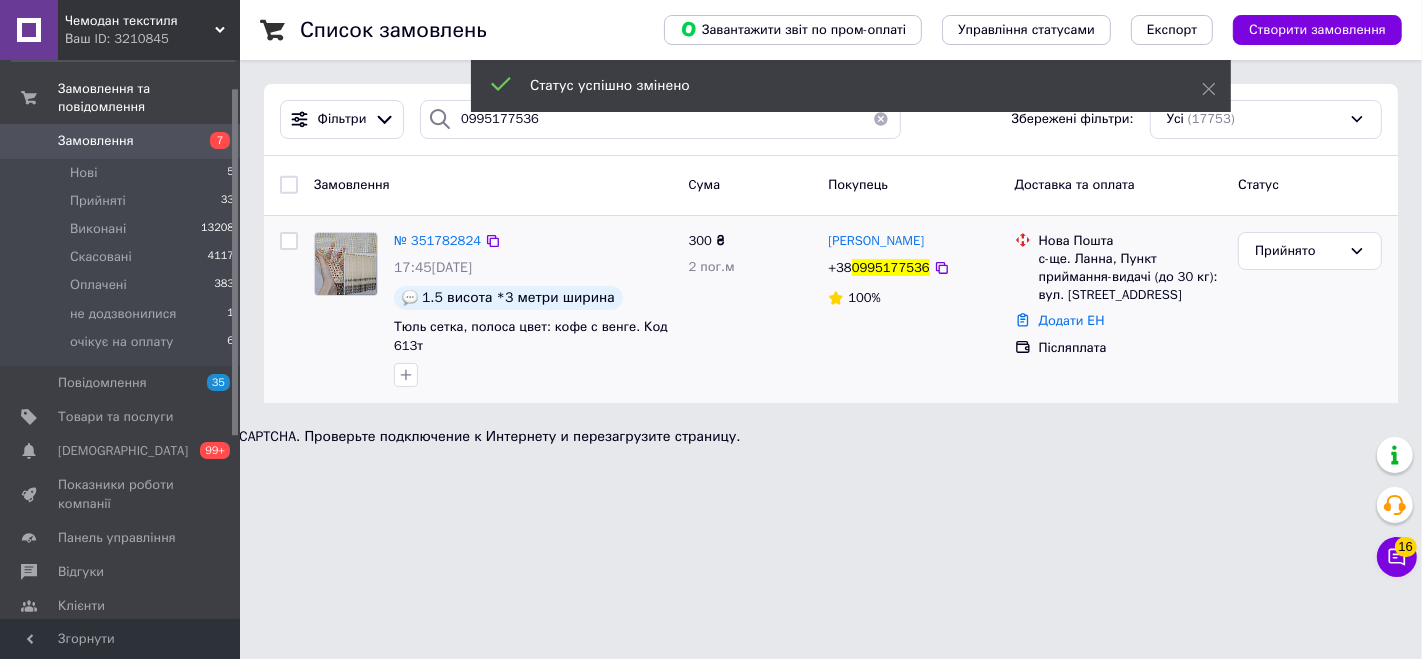 click on "№ 351782824" at bounding box center [437, 240] 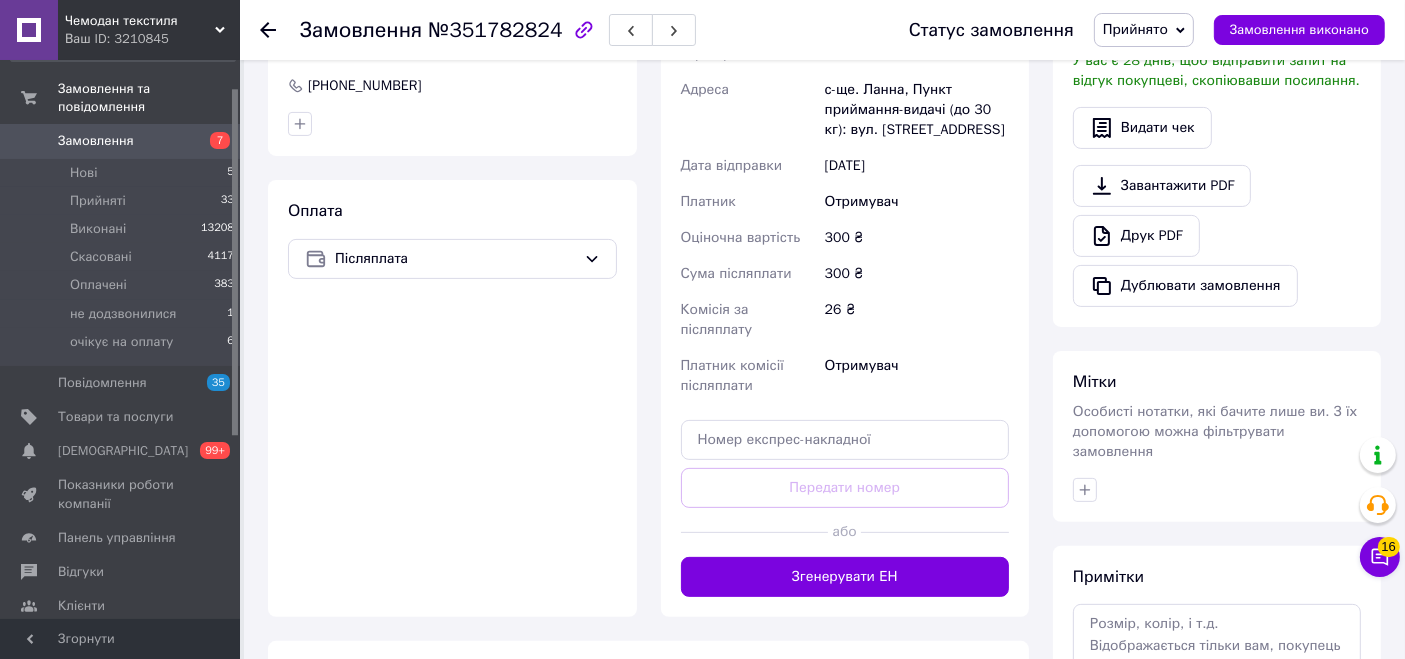 scroll, scrollTop: 509, scrollLeft: 0, axis: vertical 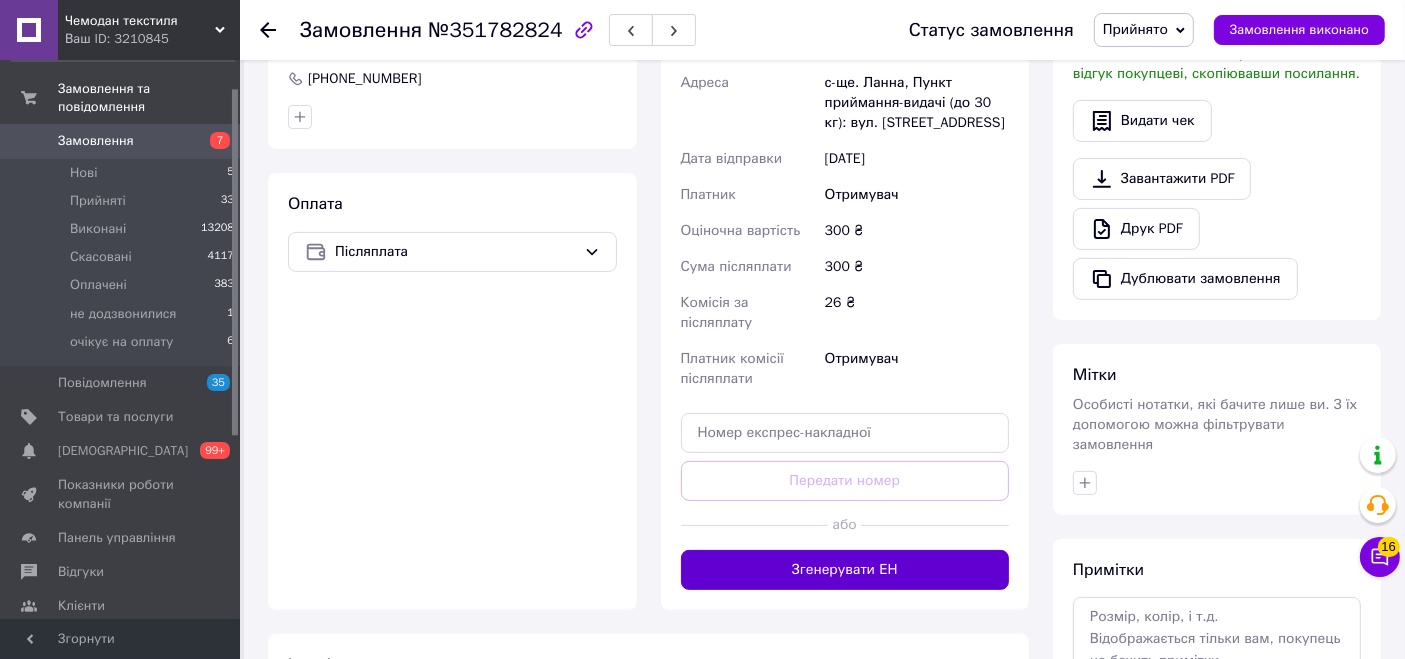 click on "Згенерувати ЕН" at bounding box center (845, 570) 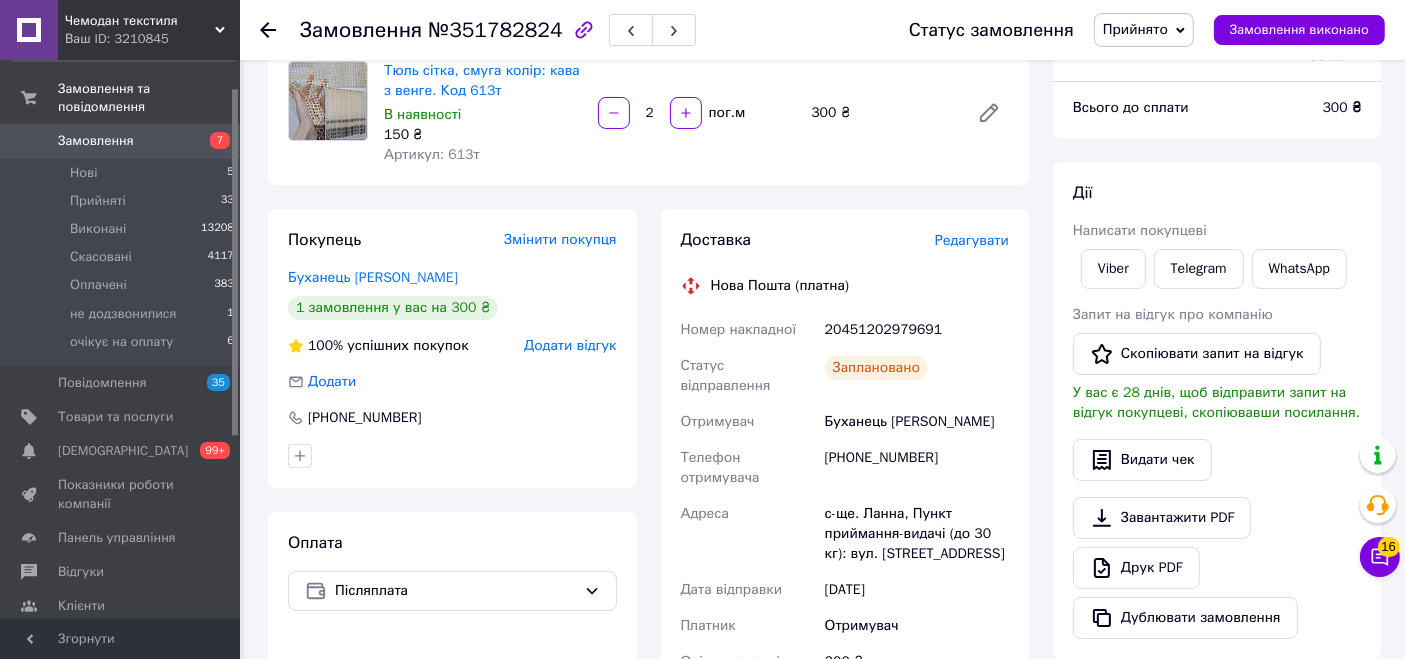 scroll, scrollTop: 147, scrollLeft: 0, axis: vertical 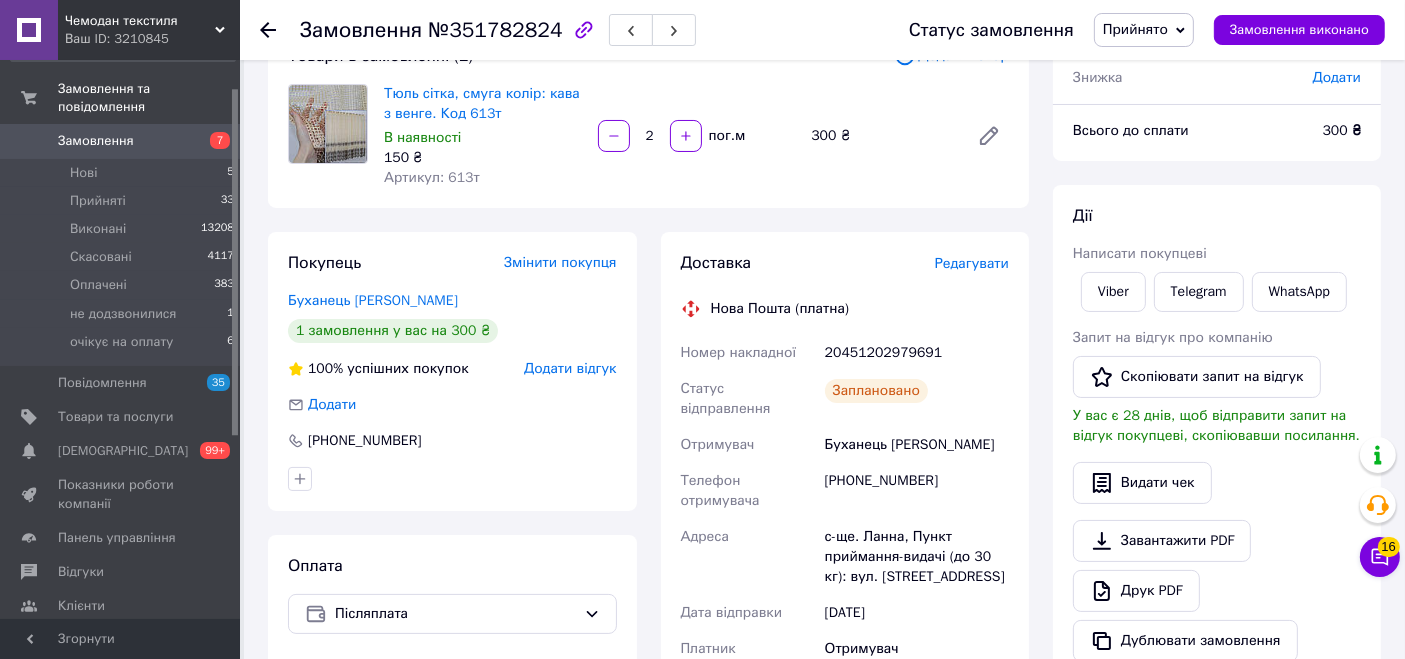 click on "20451202979691" at bounding box center [917, 353] 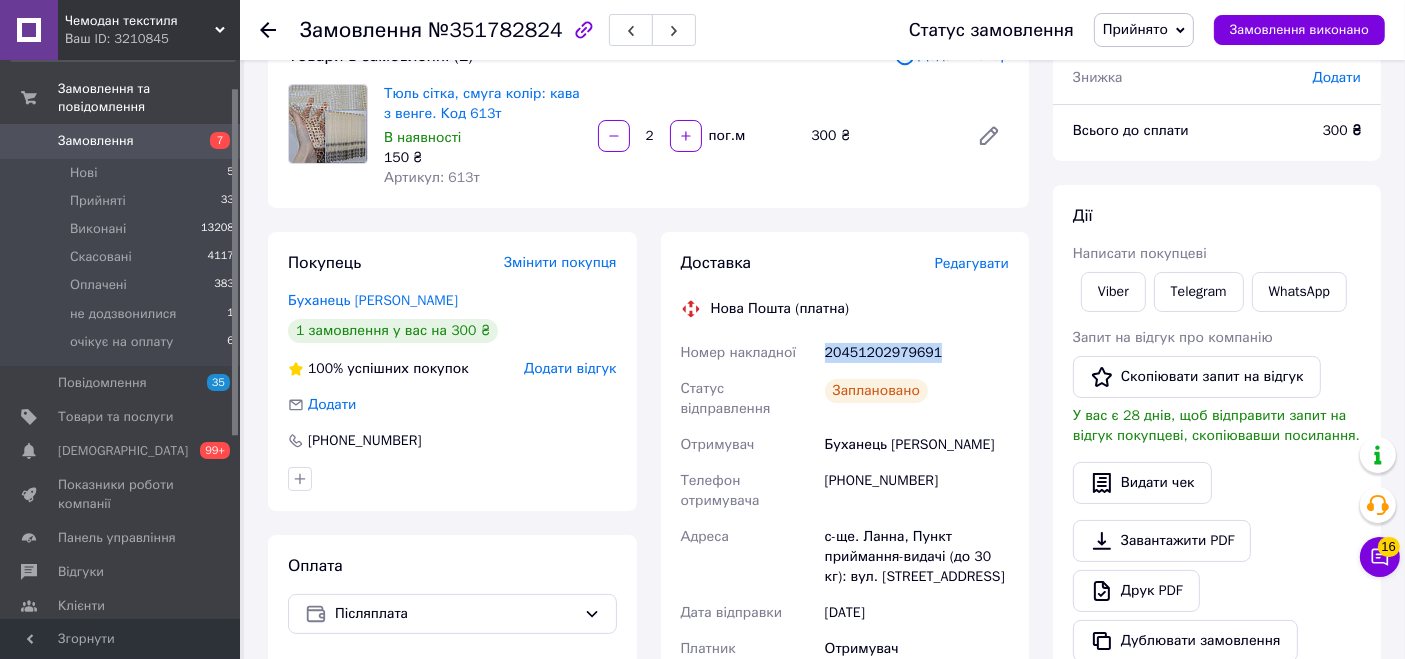 copy on "20451202979691" 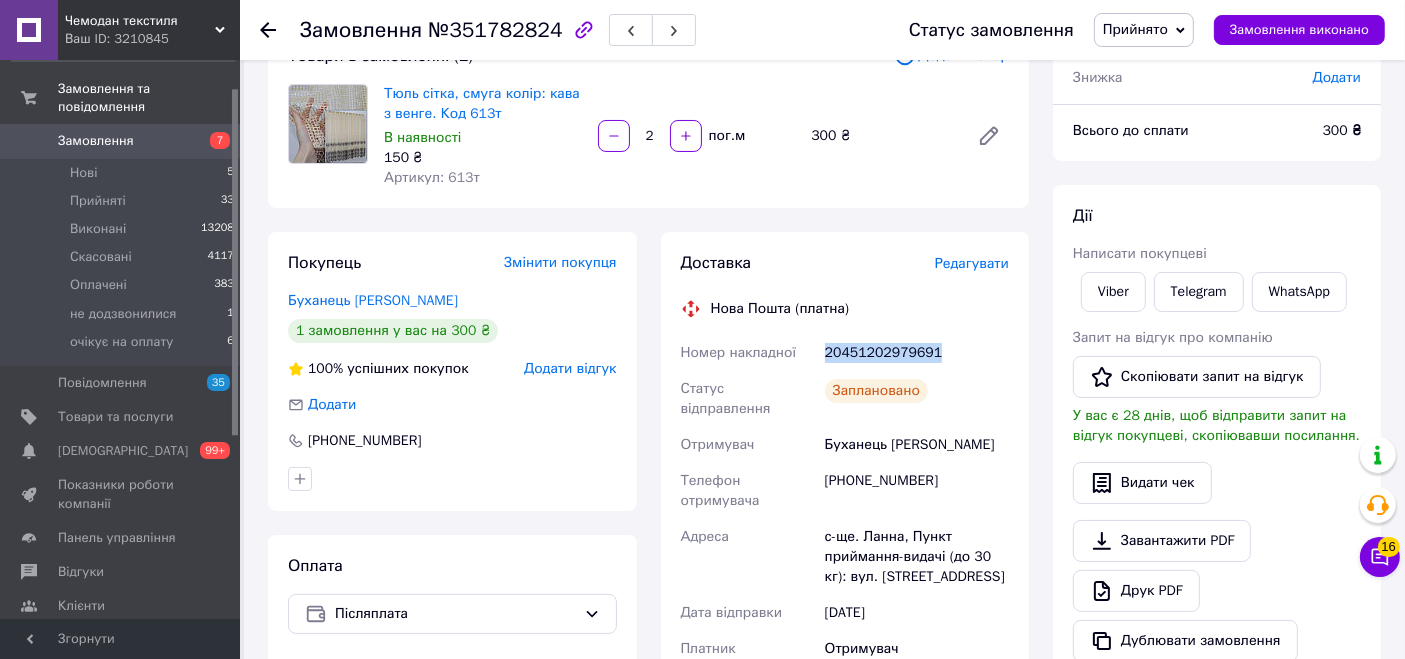 click on "Замовлення" at bounding box center (96, 141) 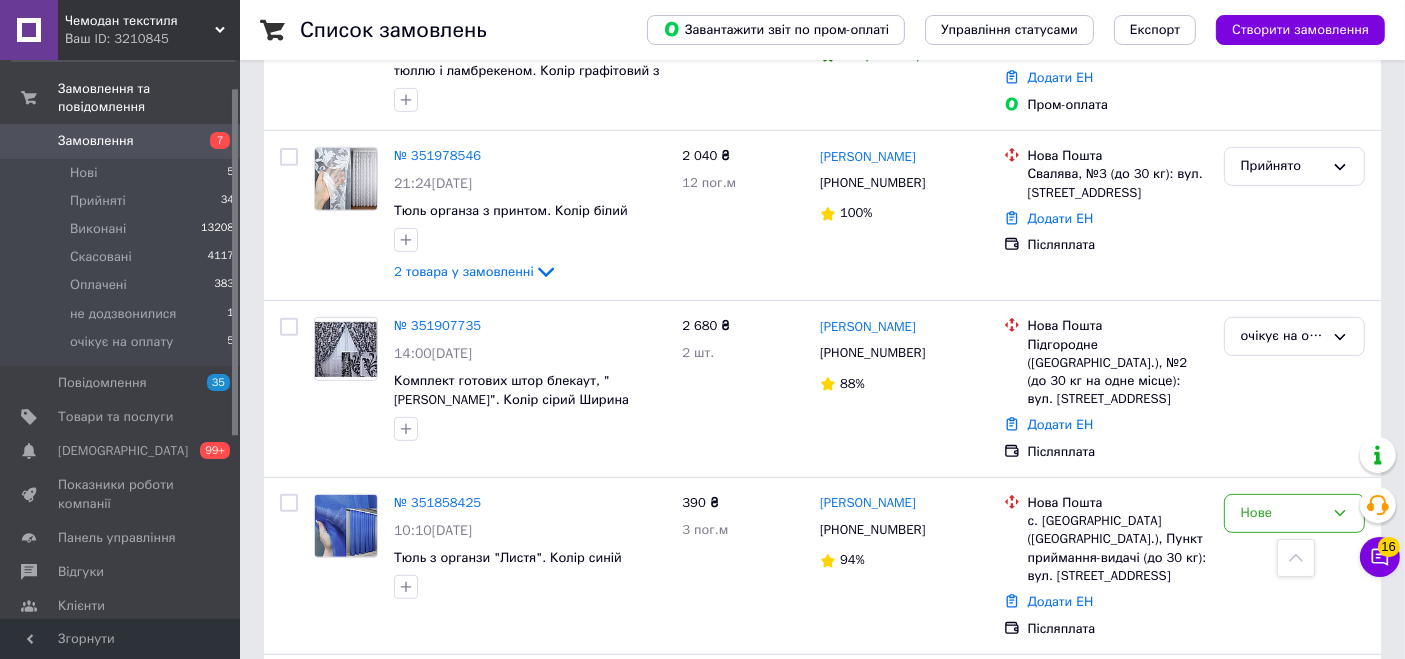 scroll, scrollTop: 865, scrollLeft: 0, axis: vertical 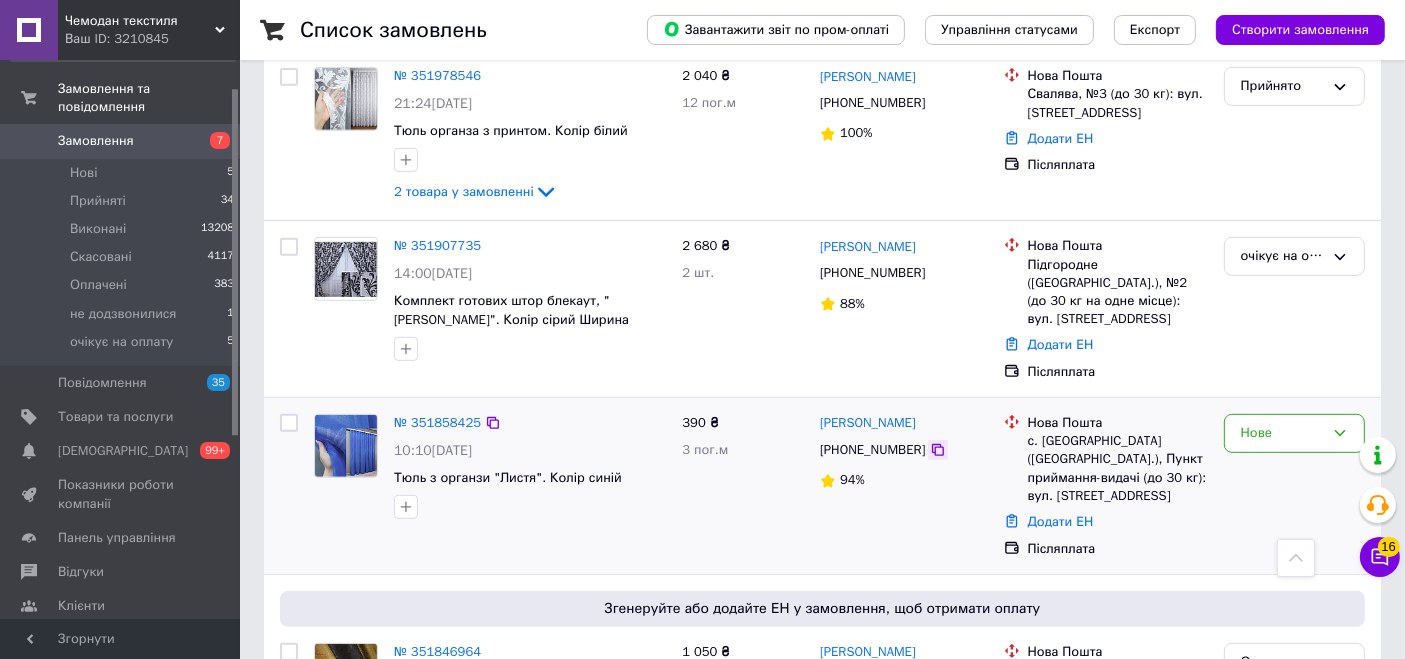 click 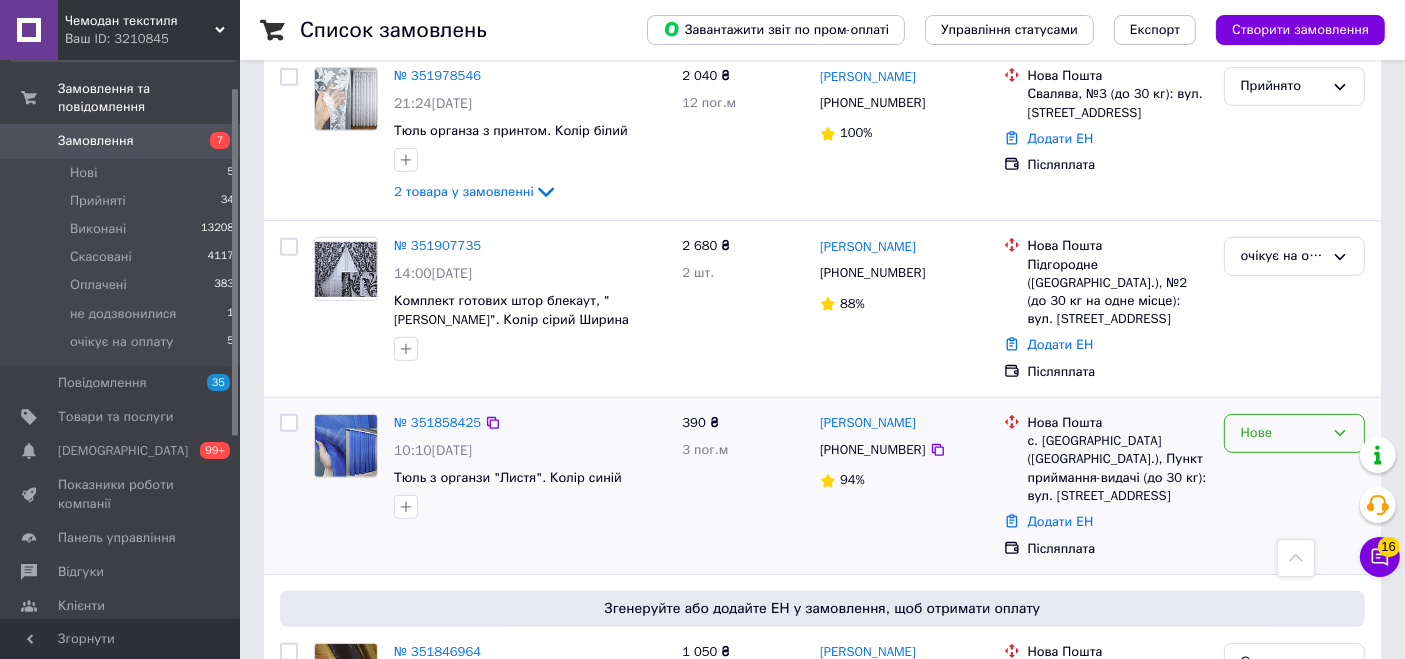 click on "Нове" at bounding box center (1282, 433) 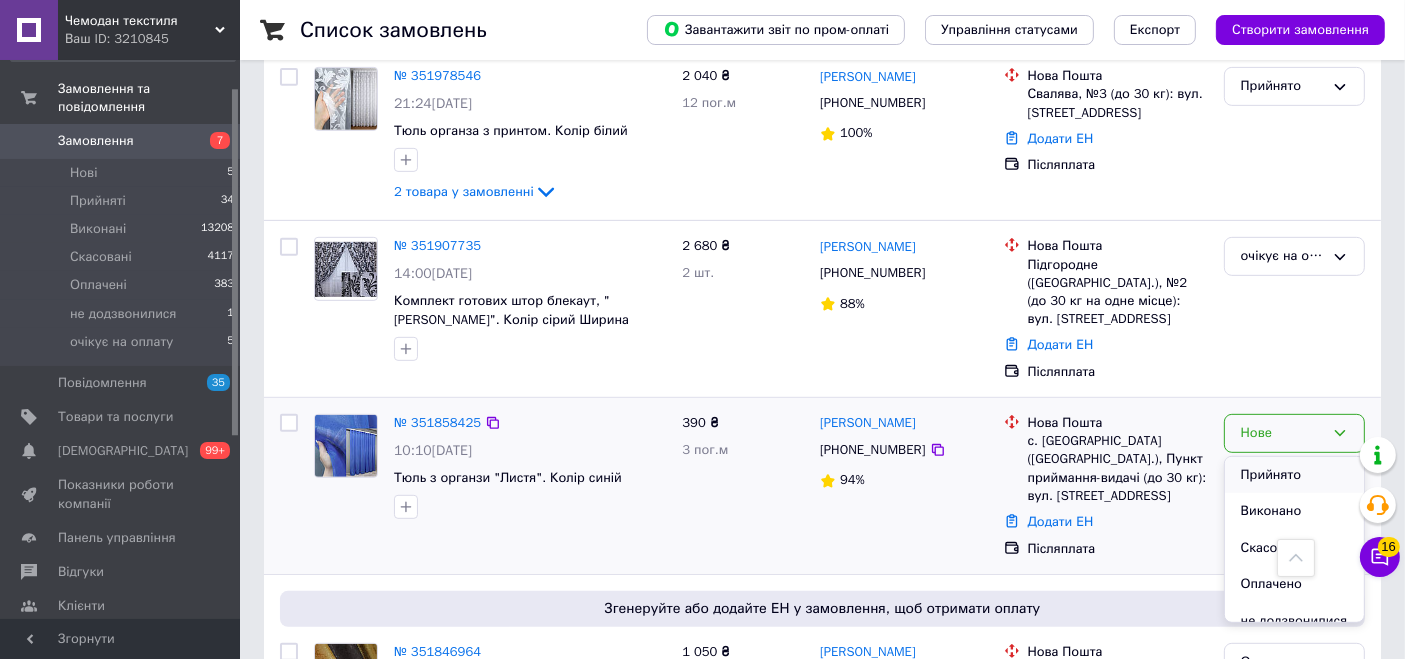 click on "Прийнято" at bounding box center [1294, 475] 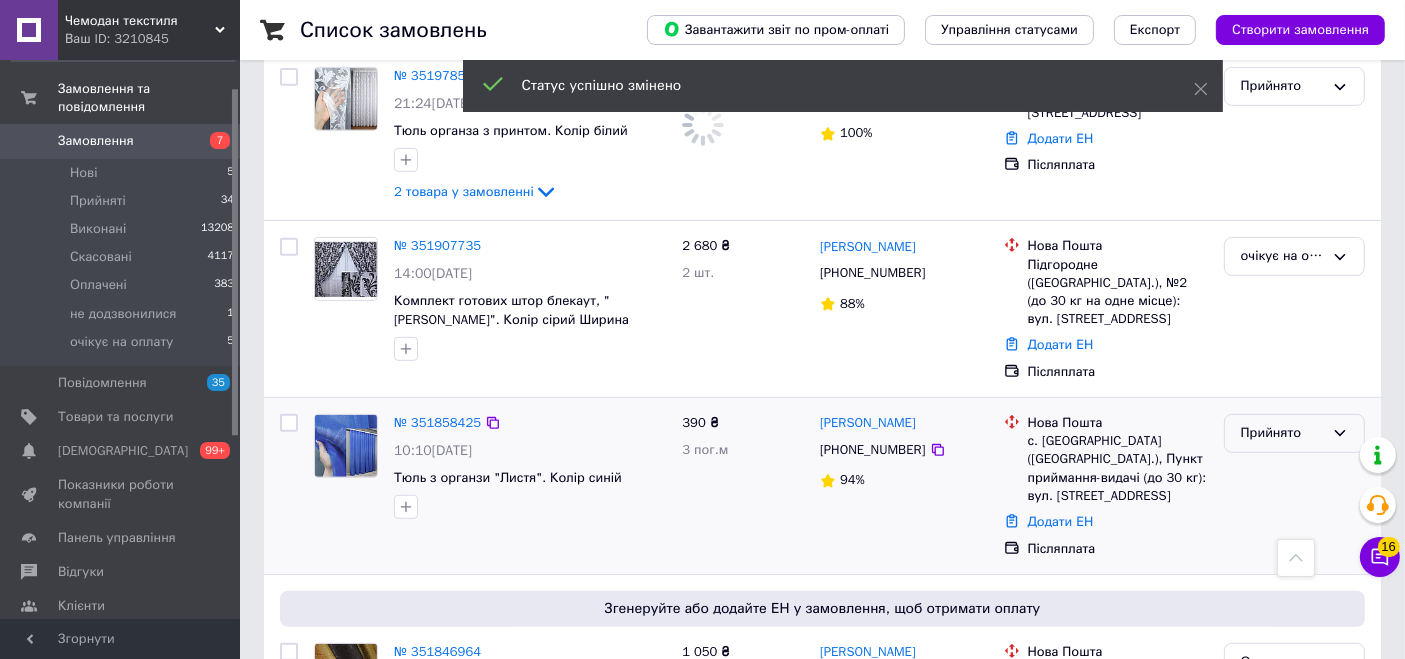 click on "Прийнято" at bounding box center (1282, 433) 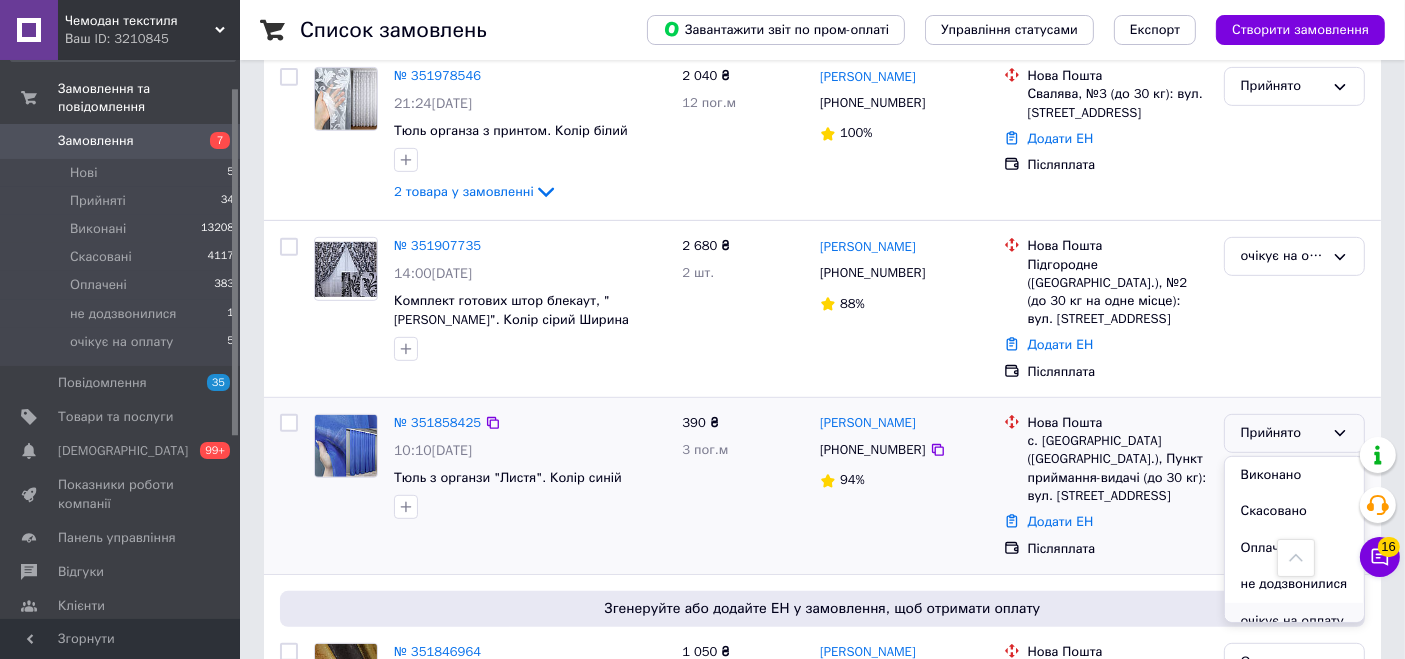 click on "очікує на оплату" at bounding box center (1294, 621) 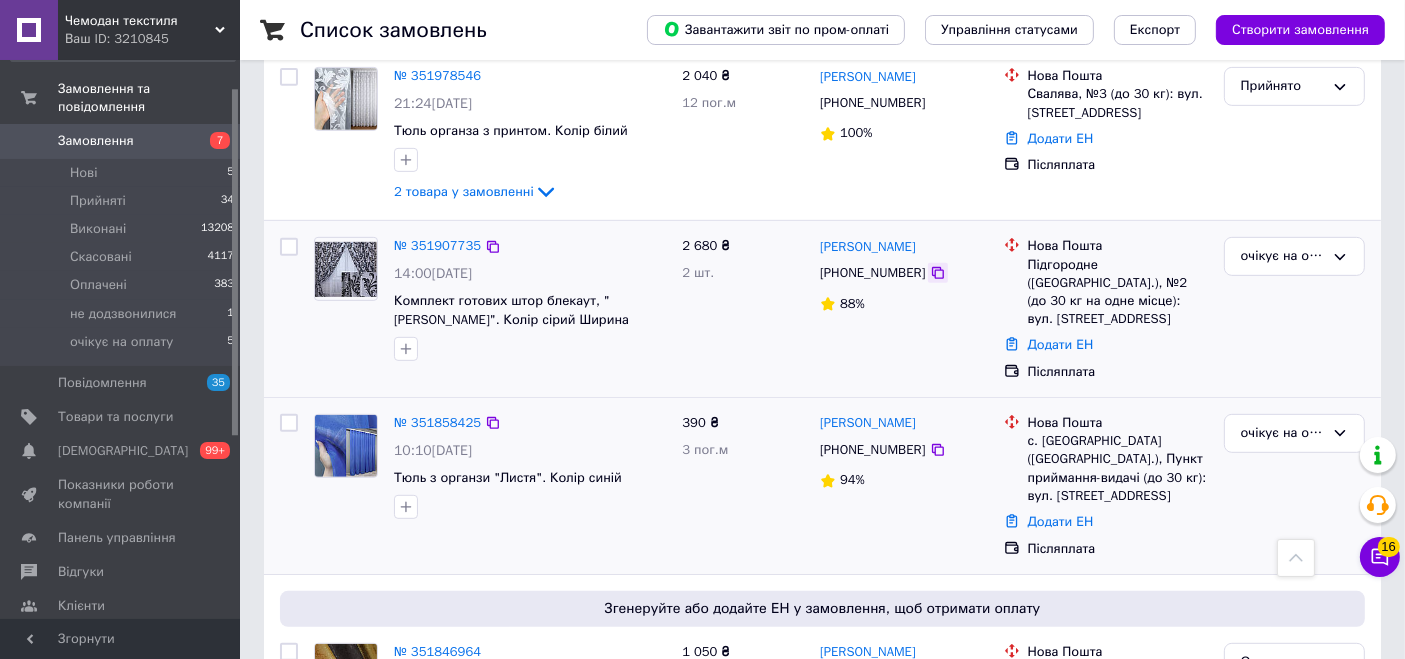 click 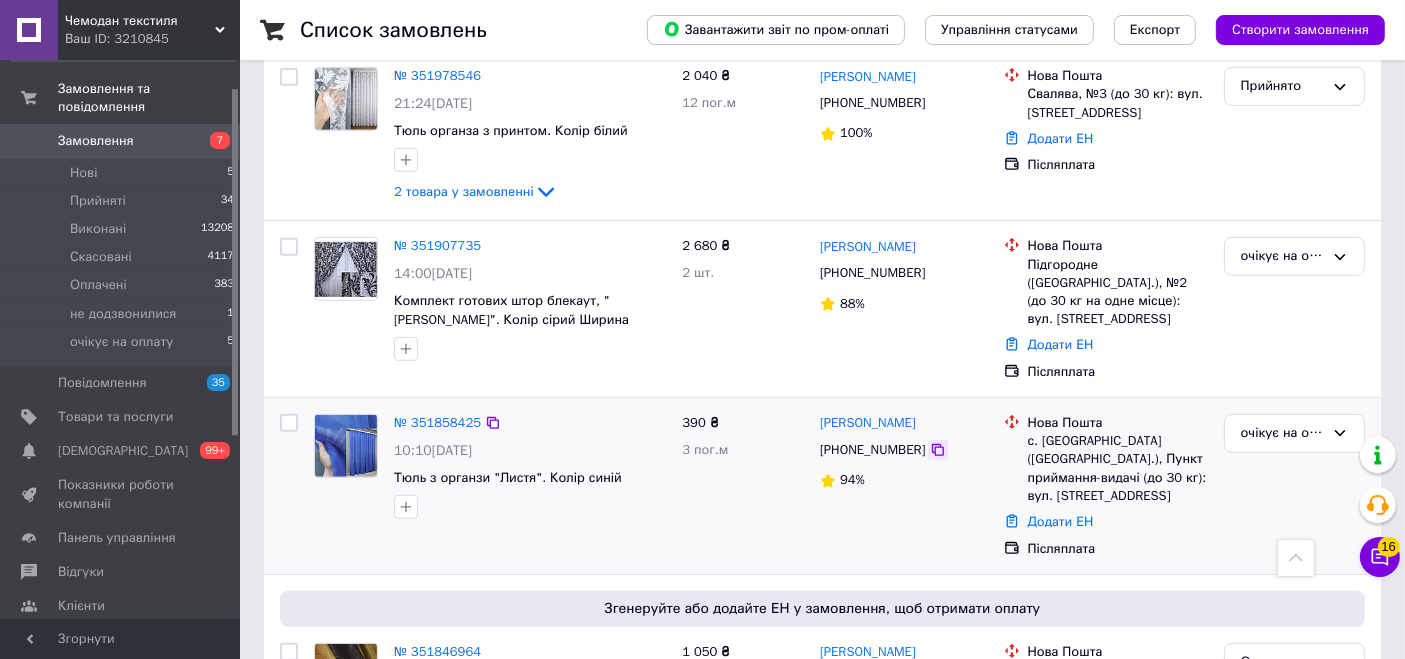 click at bounding box center (938, 450) 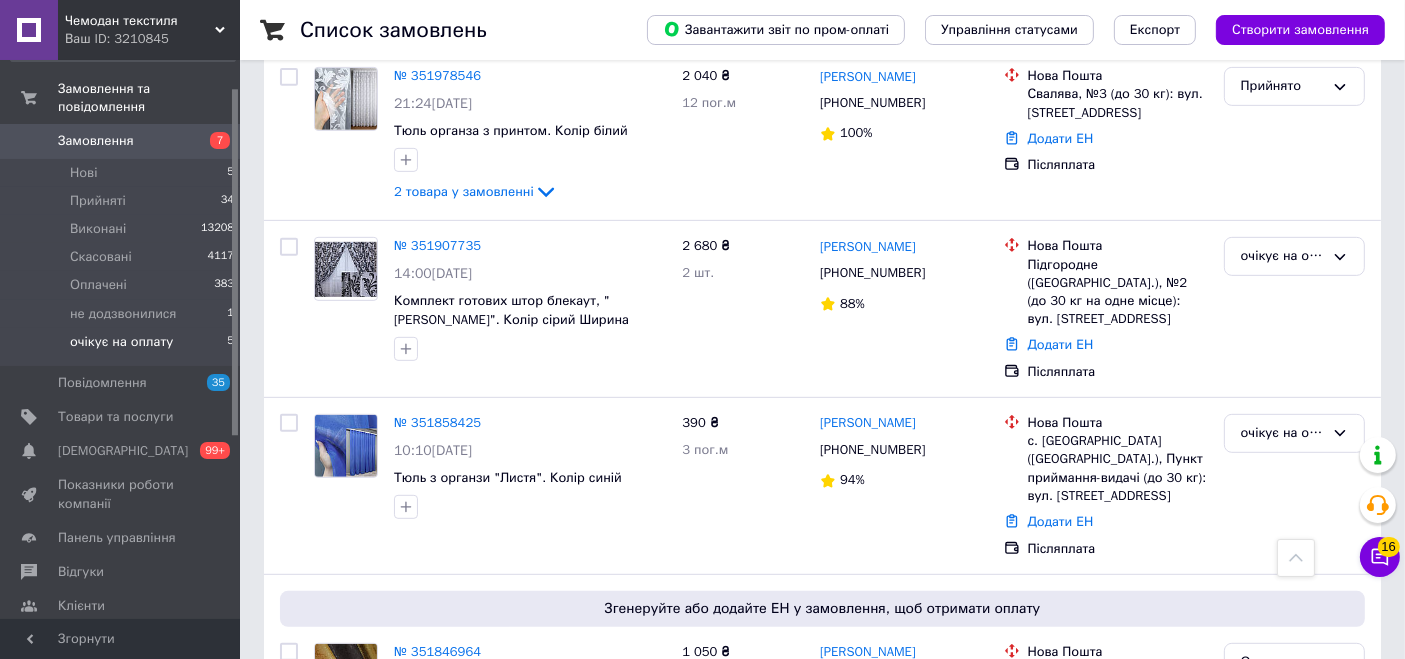 click on "очікує на оплату" at bounding box center (121, 342) 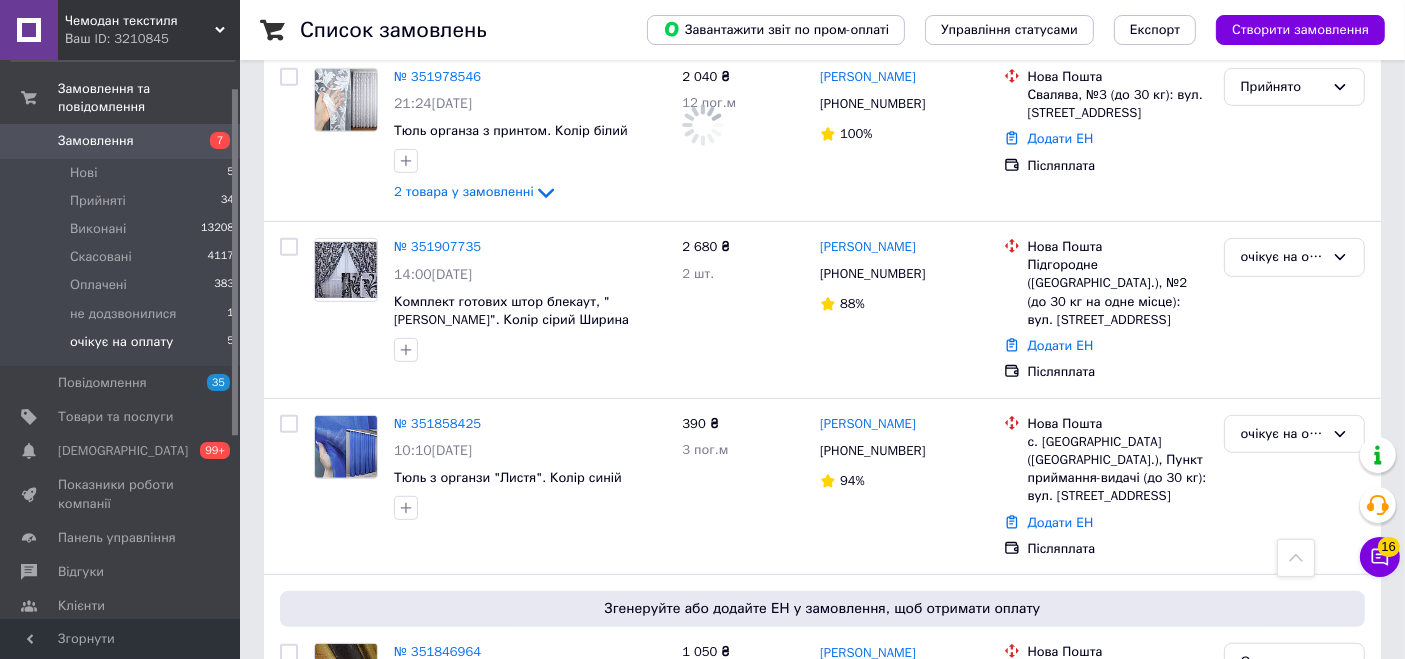scroll, scrollTop: 0, scrollLeft: 0, axis: both 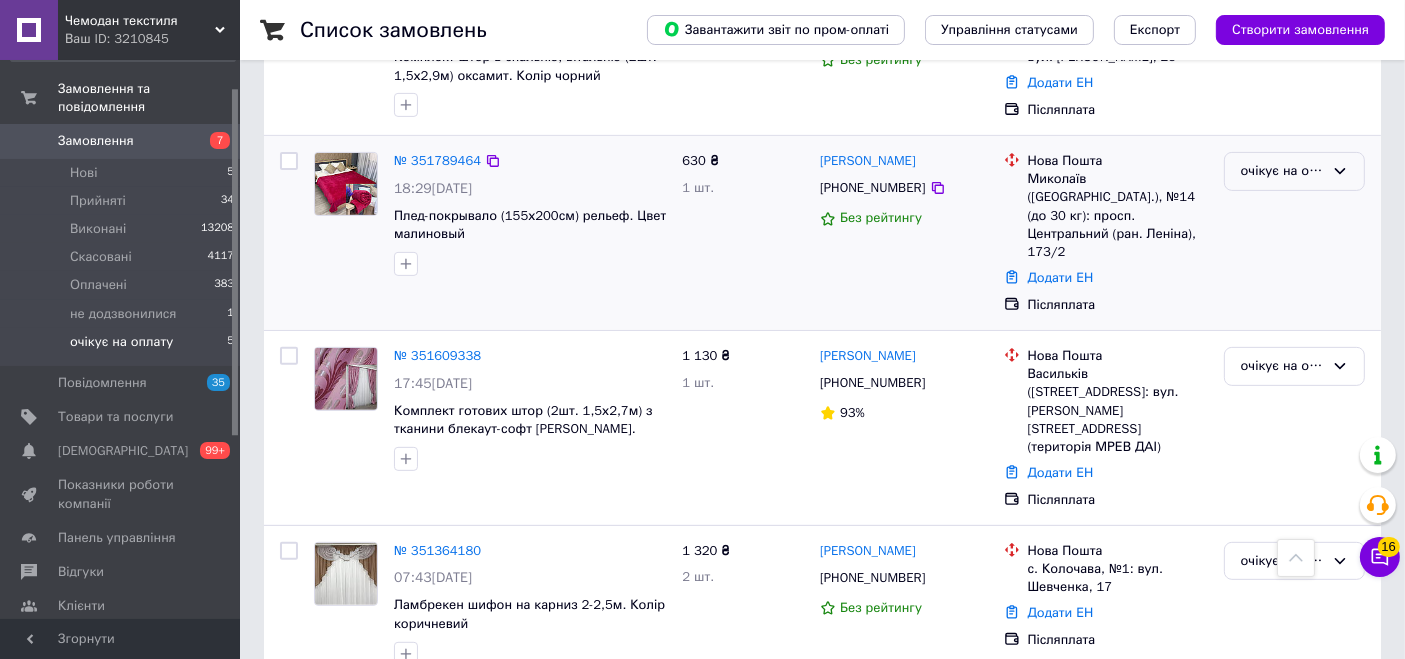 click 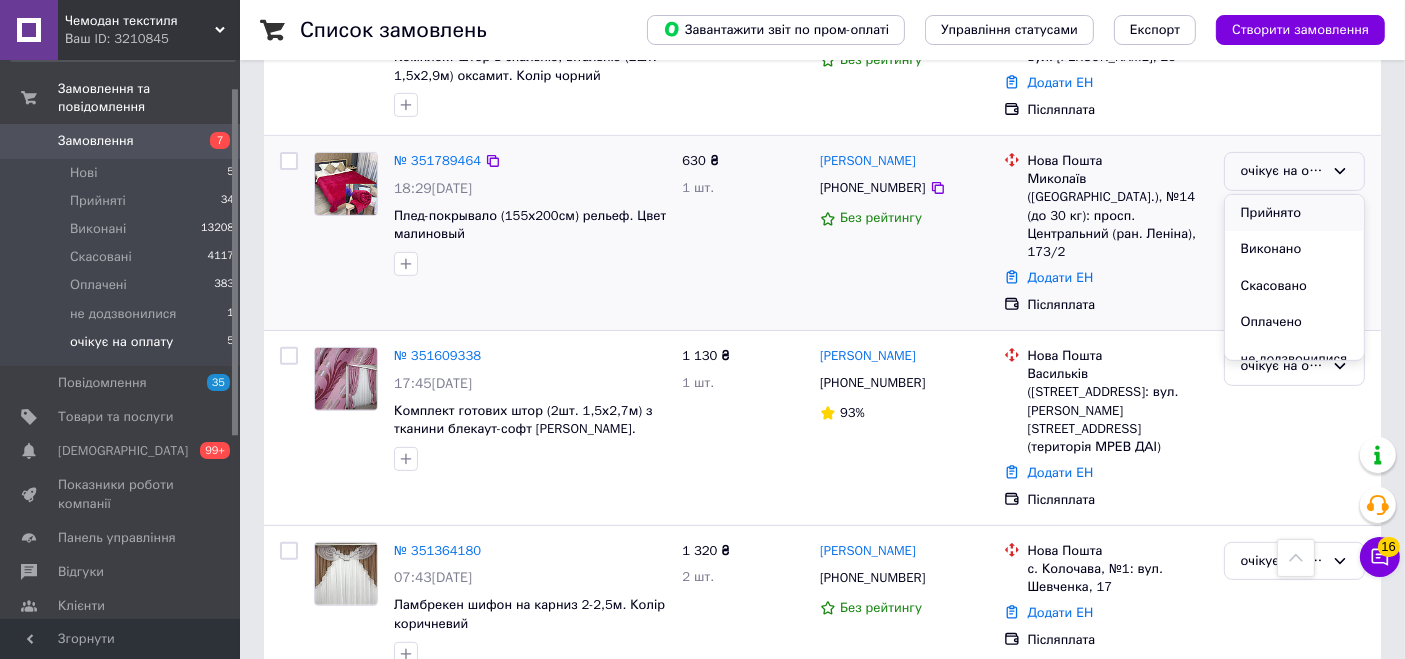 click on "Прийнято" at bounding box center (1294, 213) 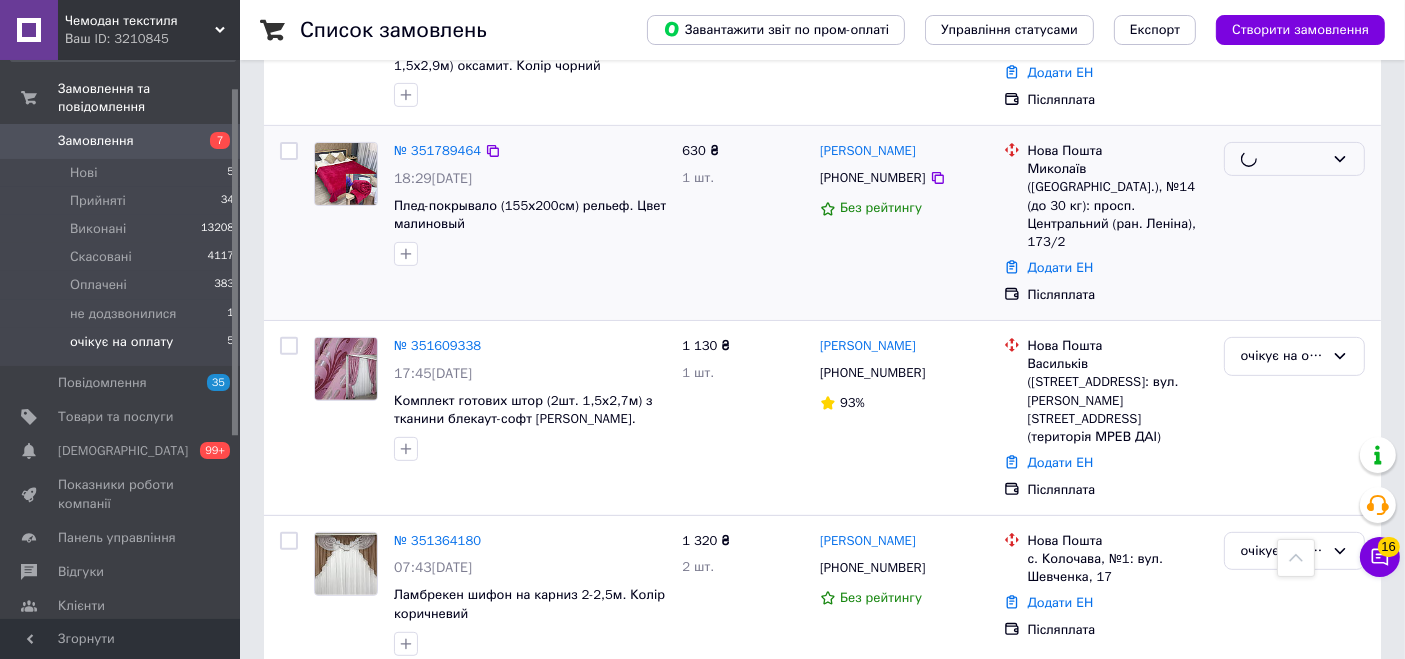 scroll, scrollTop: 674, scrollLeft: 0, axis: vertical 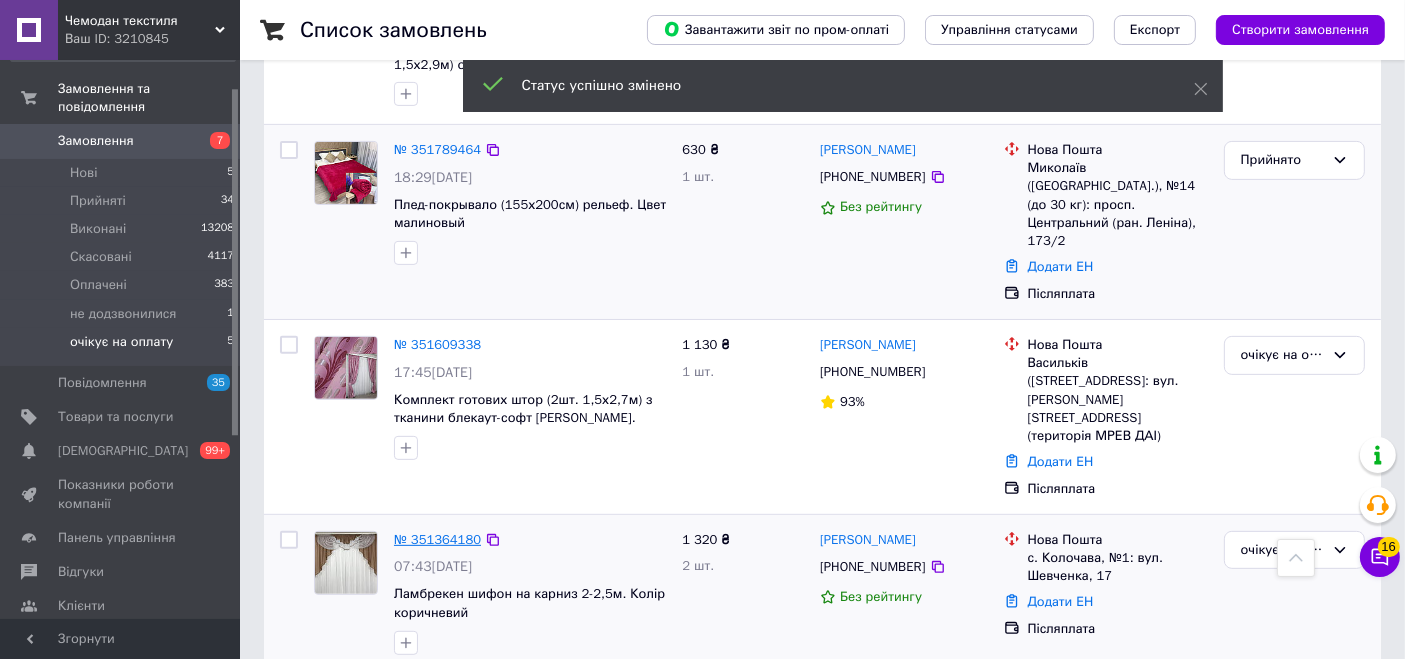 click on "№ 351364180" at bounding box center (437, 539) 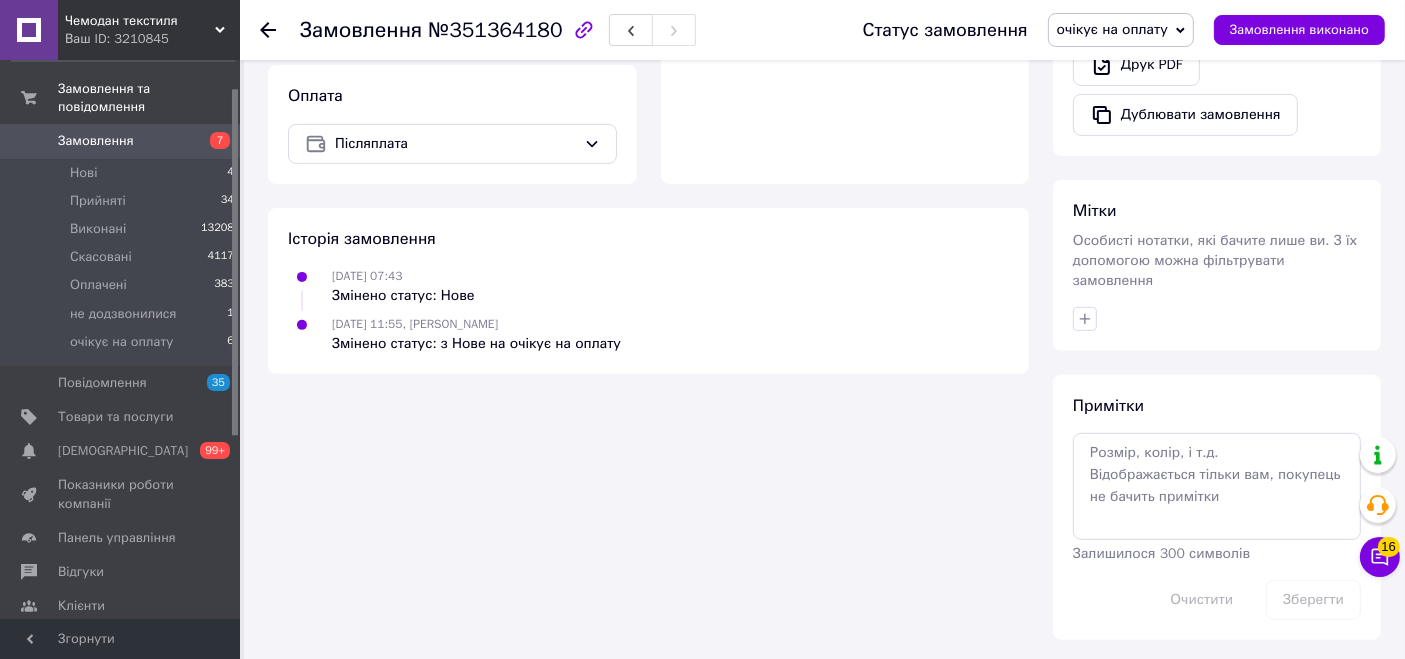 scroll, scrollTop: 674, scrollLeft: 0, axis: vertical 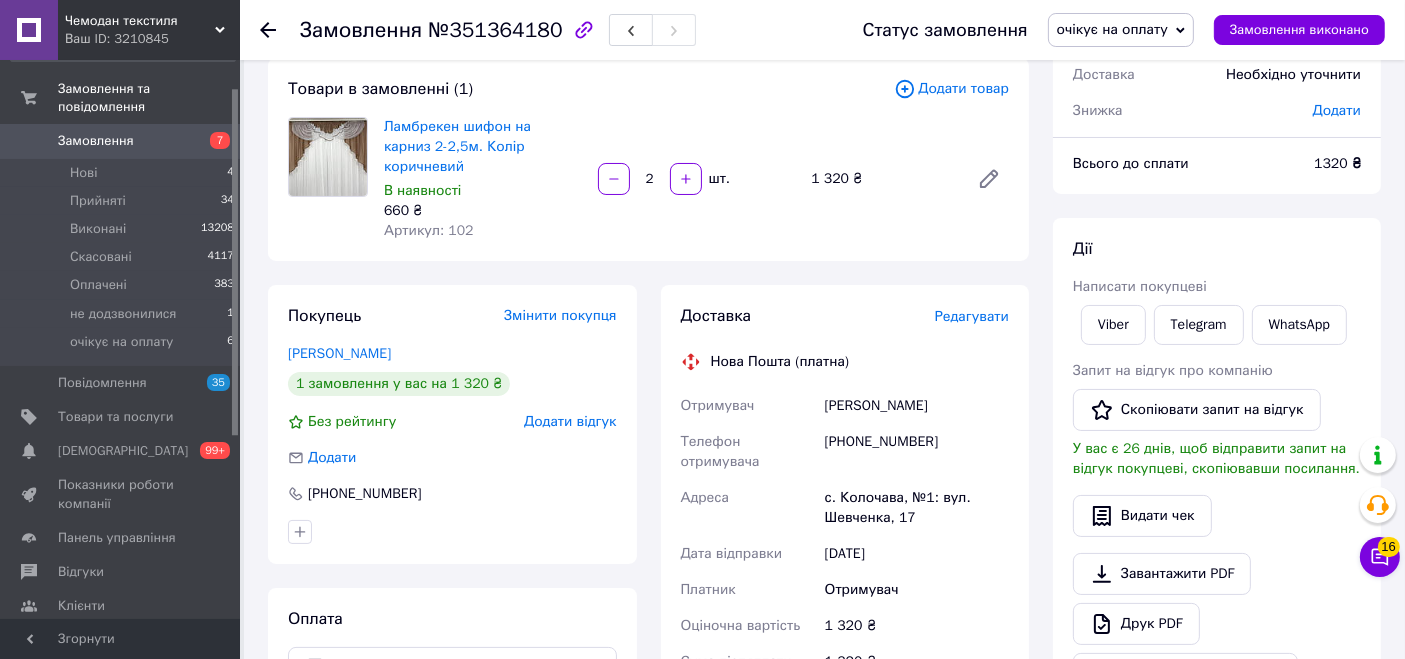 click 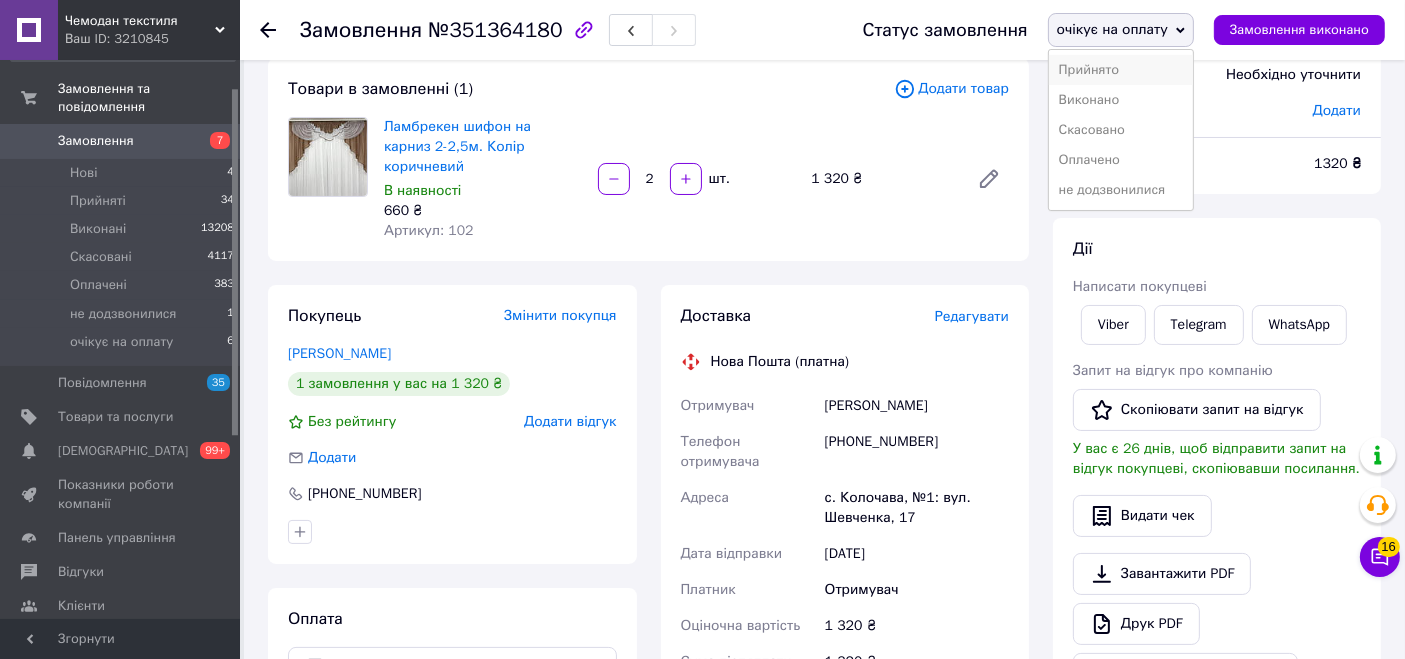 click on "Прийнято" at bounding box center (1121, 70) 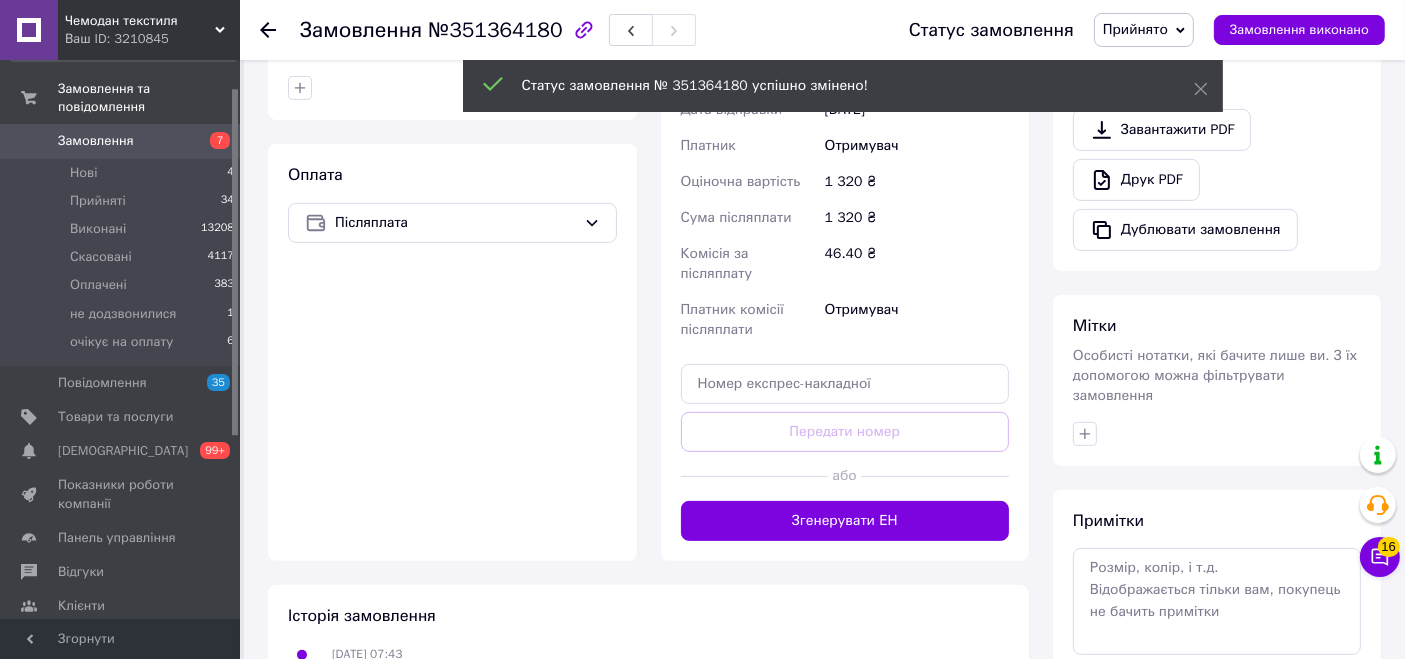 scroll, scrollTop: 602, scrollLeft: 0, axis: vertical 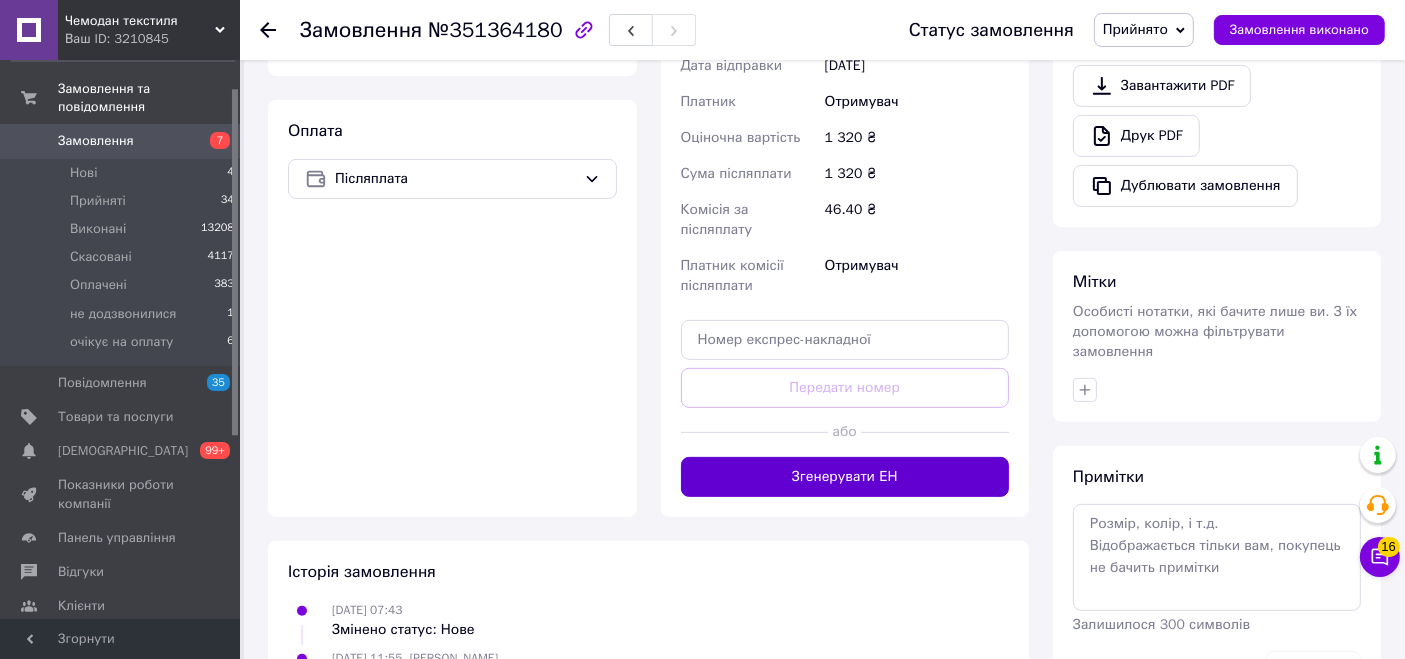click on "Згенерувати ЕН" at bounding box center (845, 477) 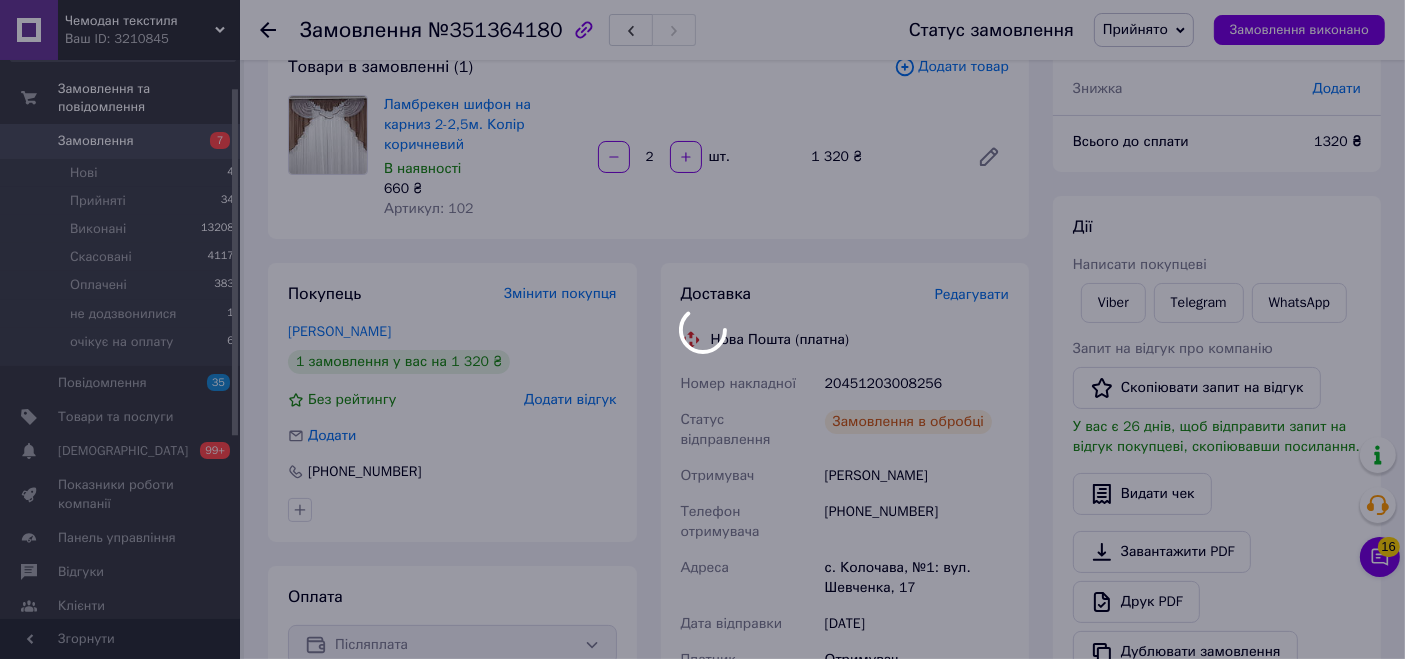 scroll, scrollTop: 131, scrollLeft: 0, axis: vertical 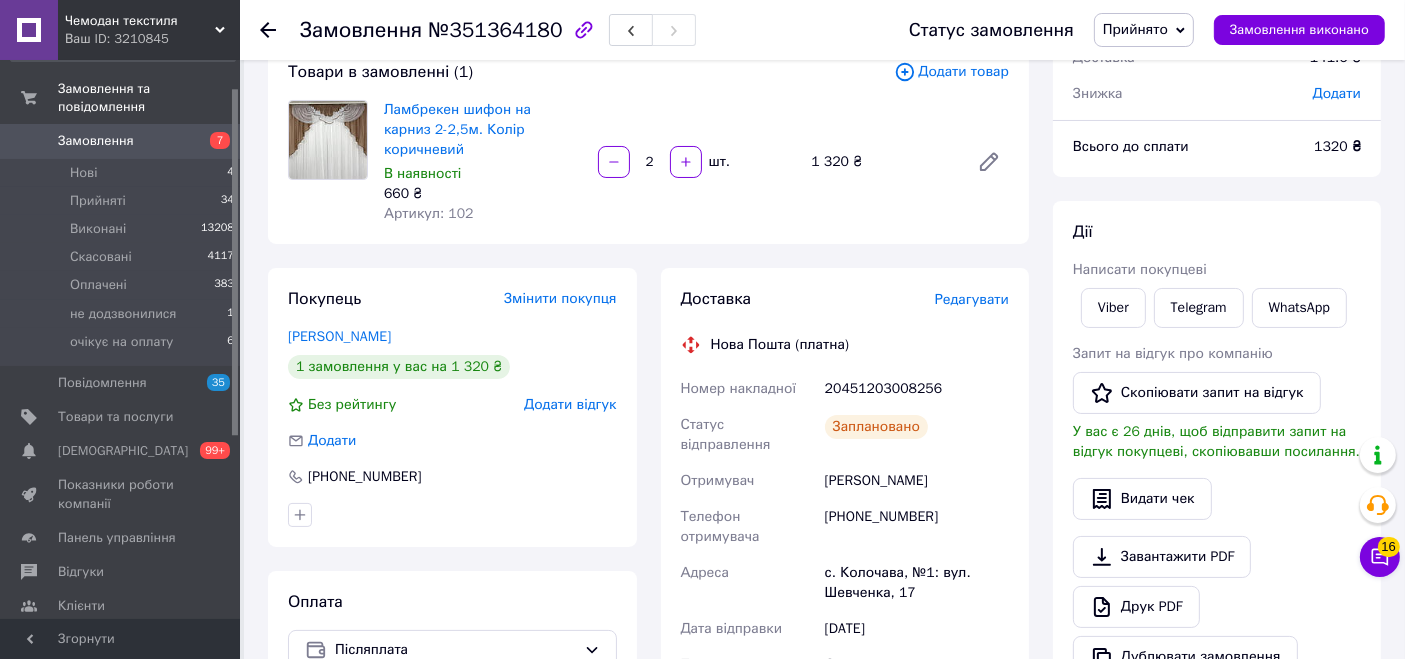 click on "[PHONE_NUMBER]" at bounding box center (917, 527) 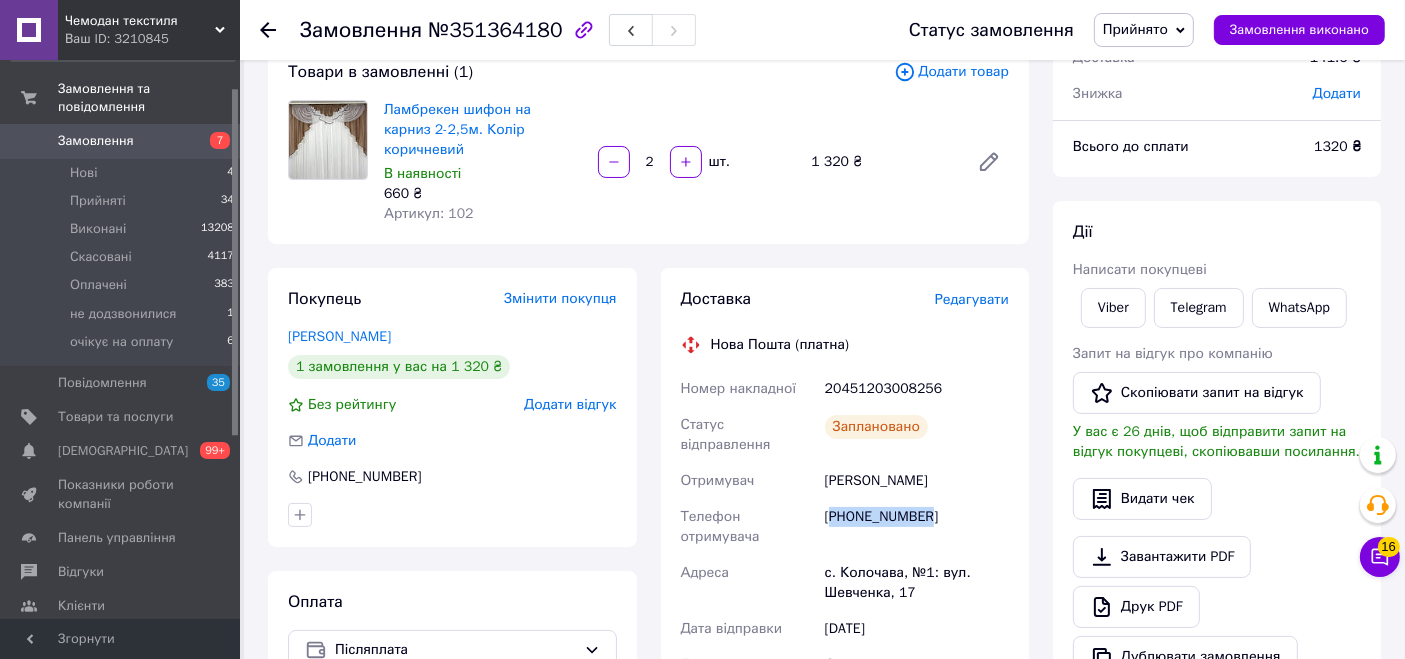copy on "380978397330" 